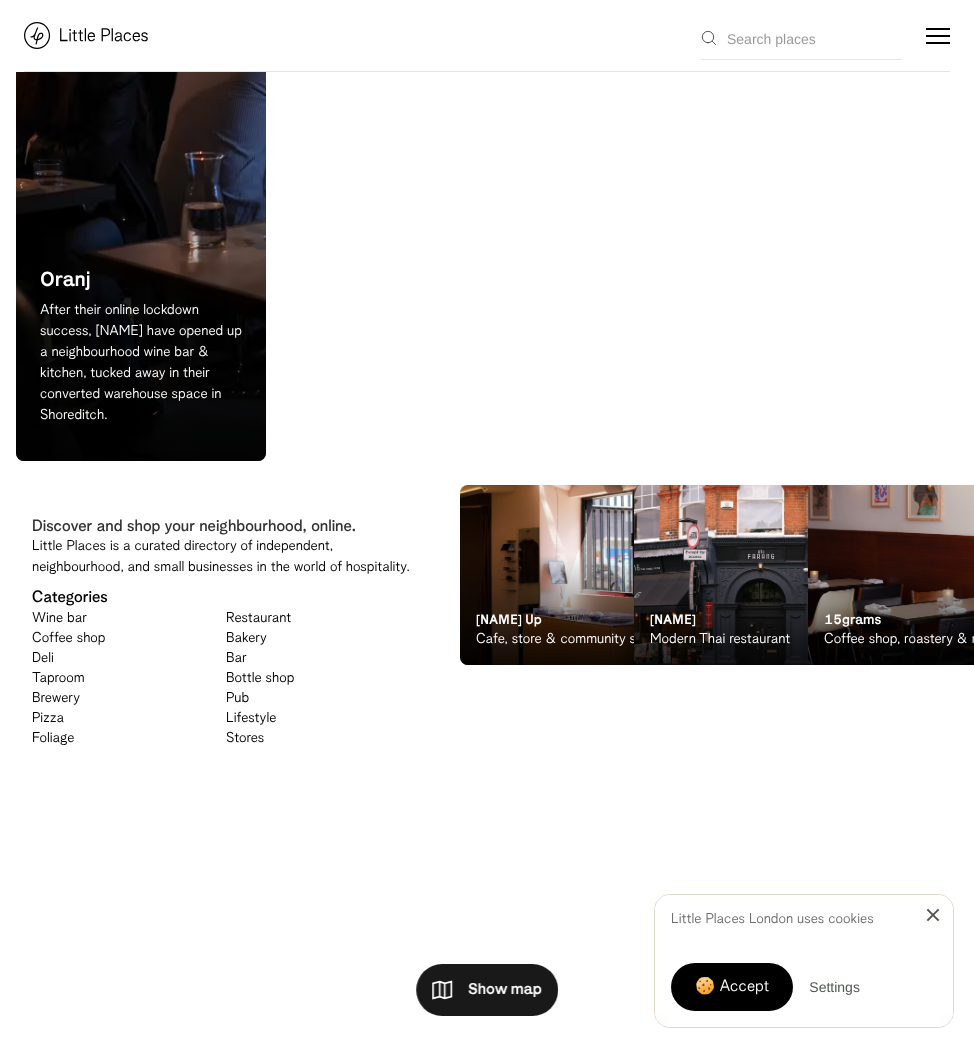 scroll, scrollTop: 895, scrollLeft: 0, axis: vertical 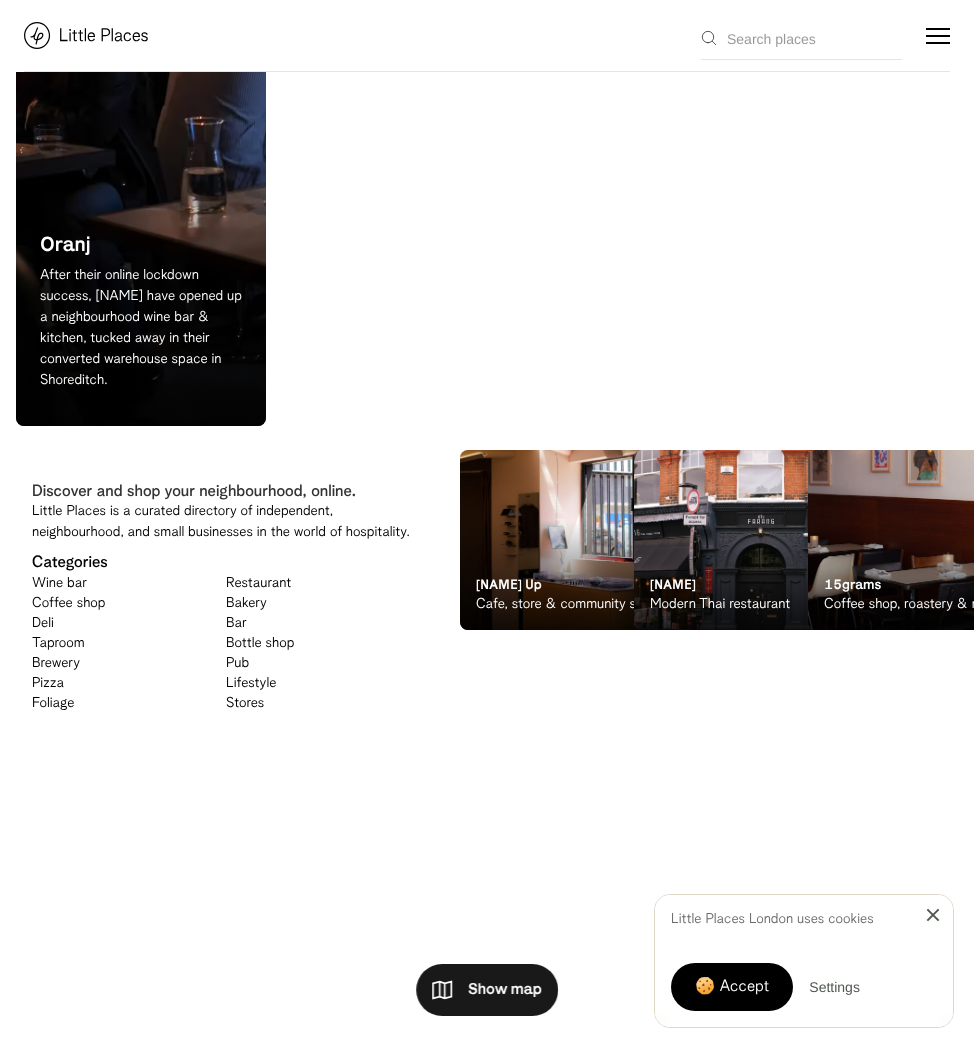 click at bounding box center [933, 915] 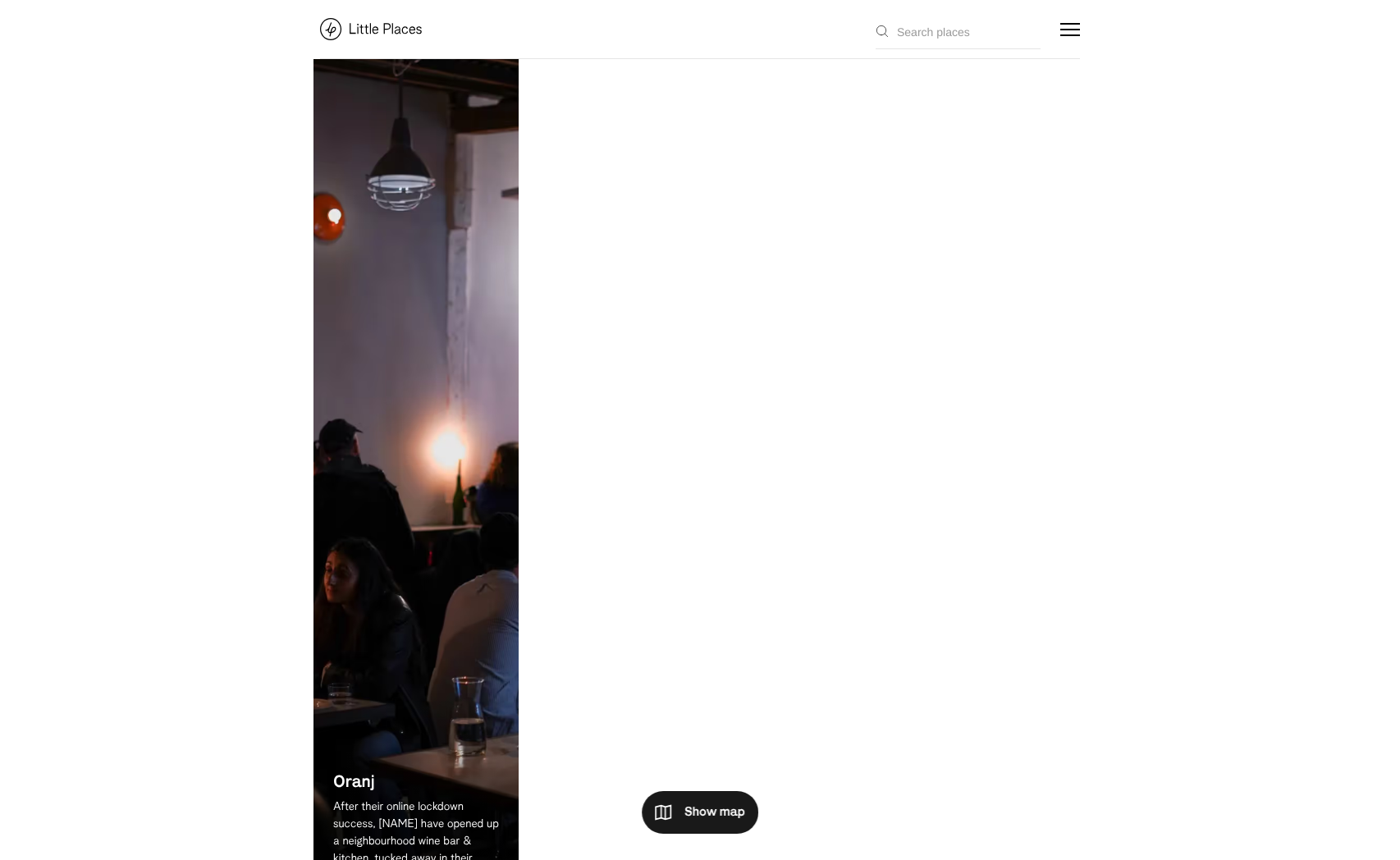 scroll, scrollTop: 0, scrollLeft: 0, axis: both 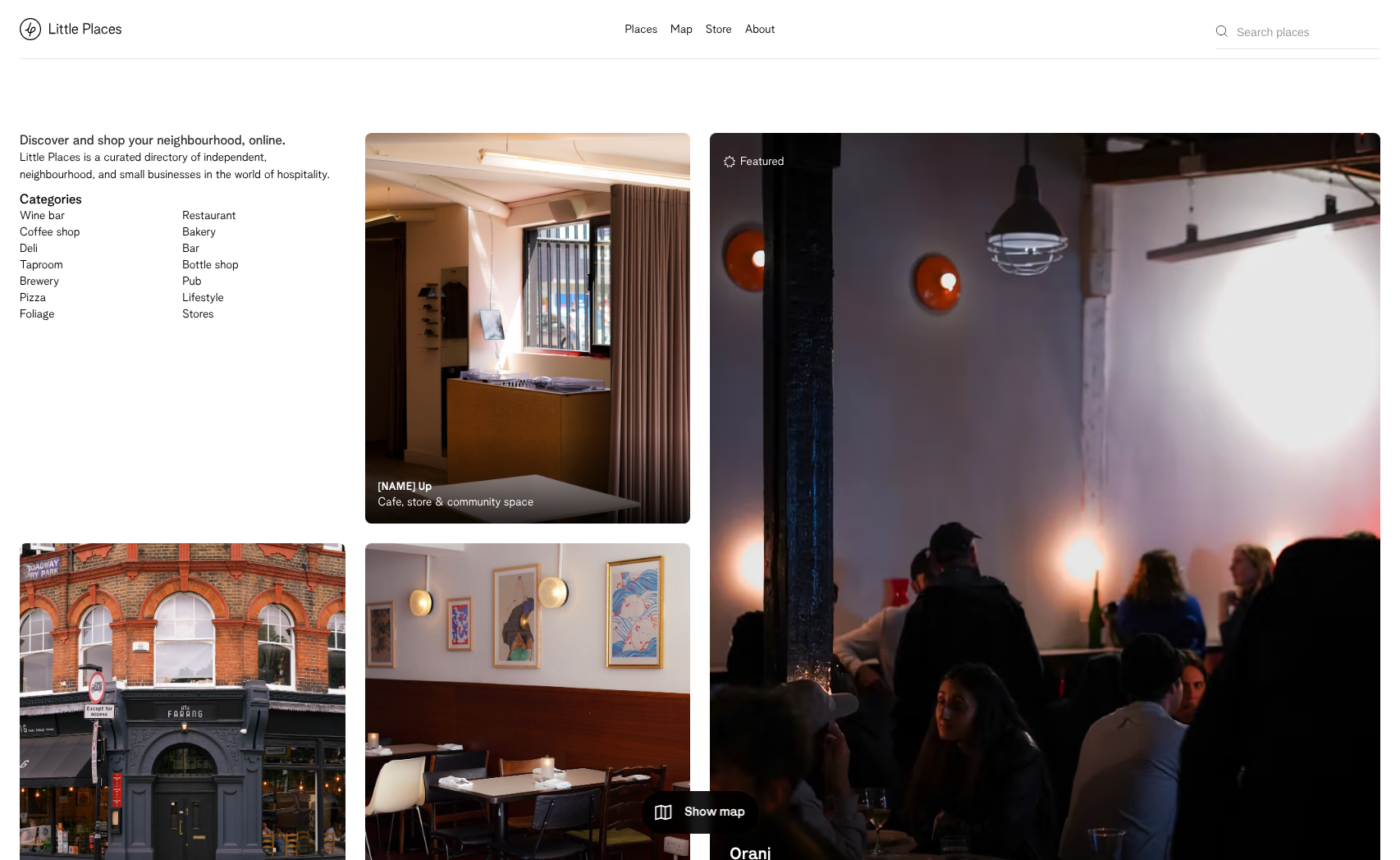 click on "Bar" at bounding box center [190, 249] 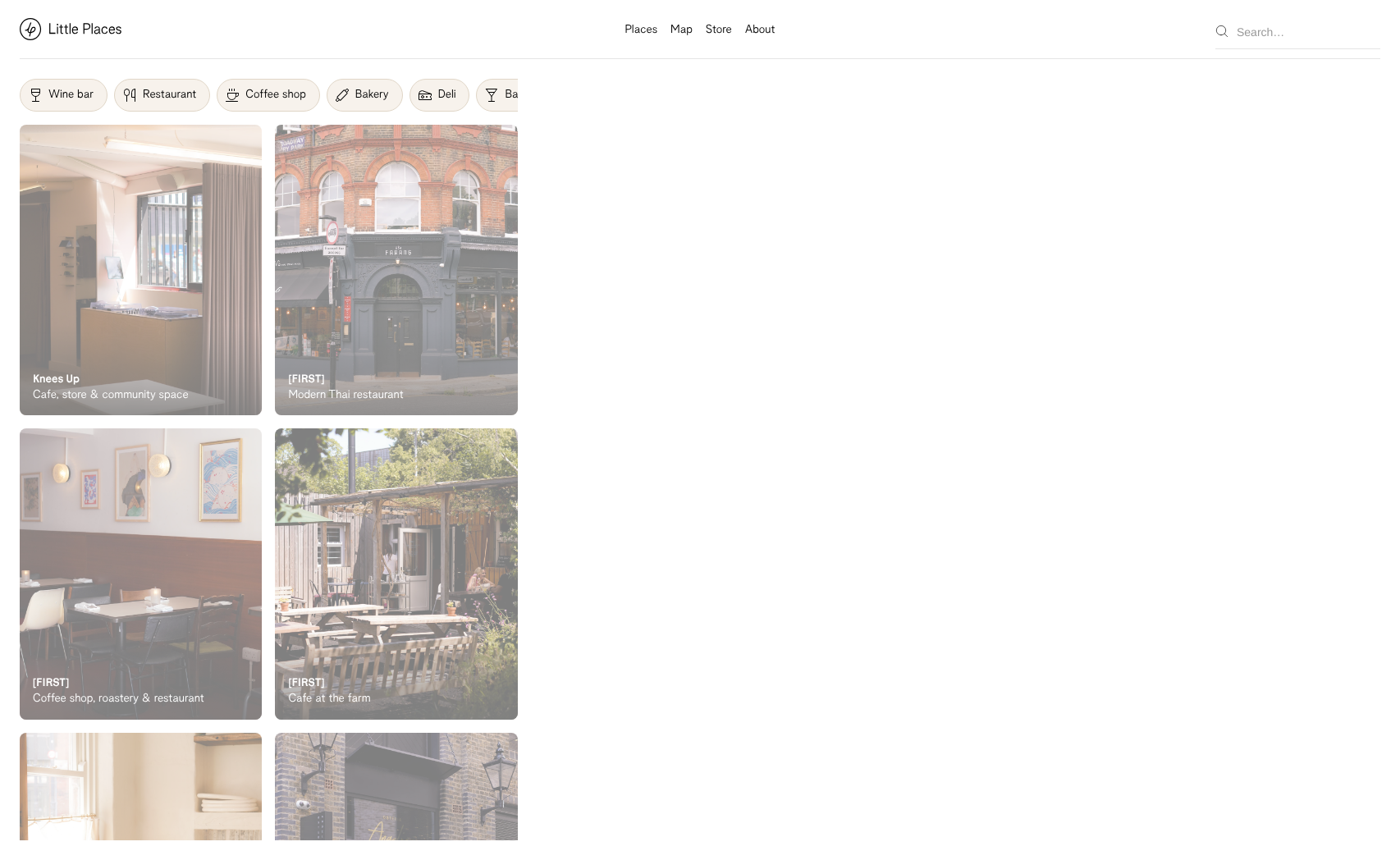 scroll, scrollTop: 0, scrollLeft: 0, axis: both 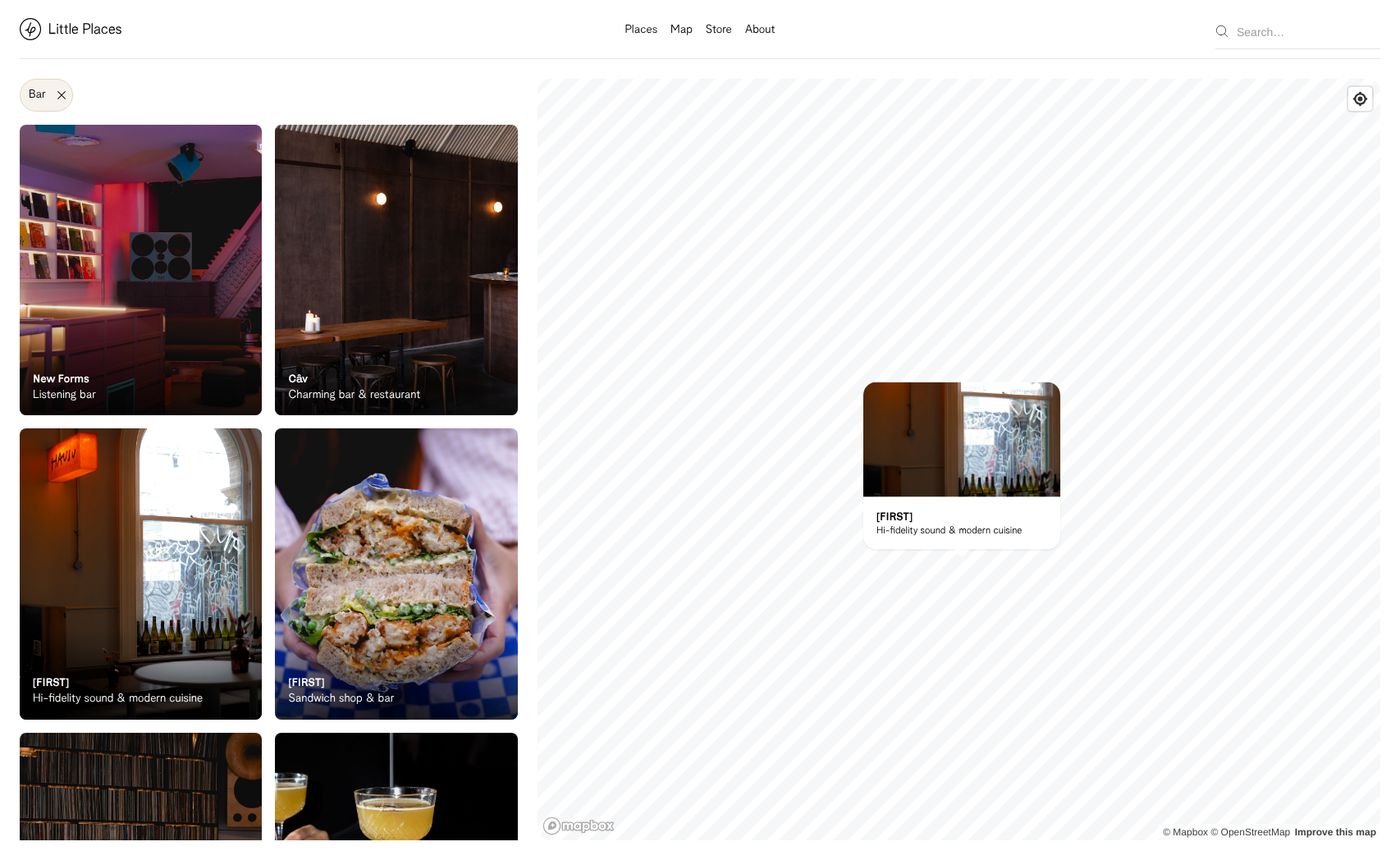 click at bounding box center (962, 440) 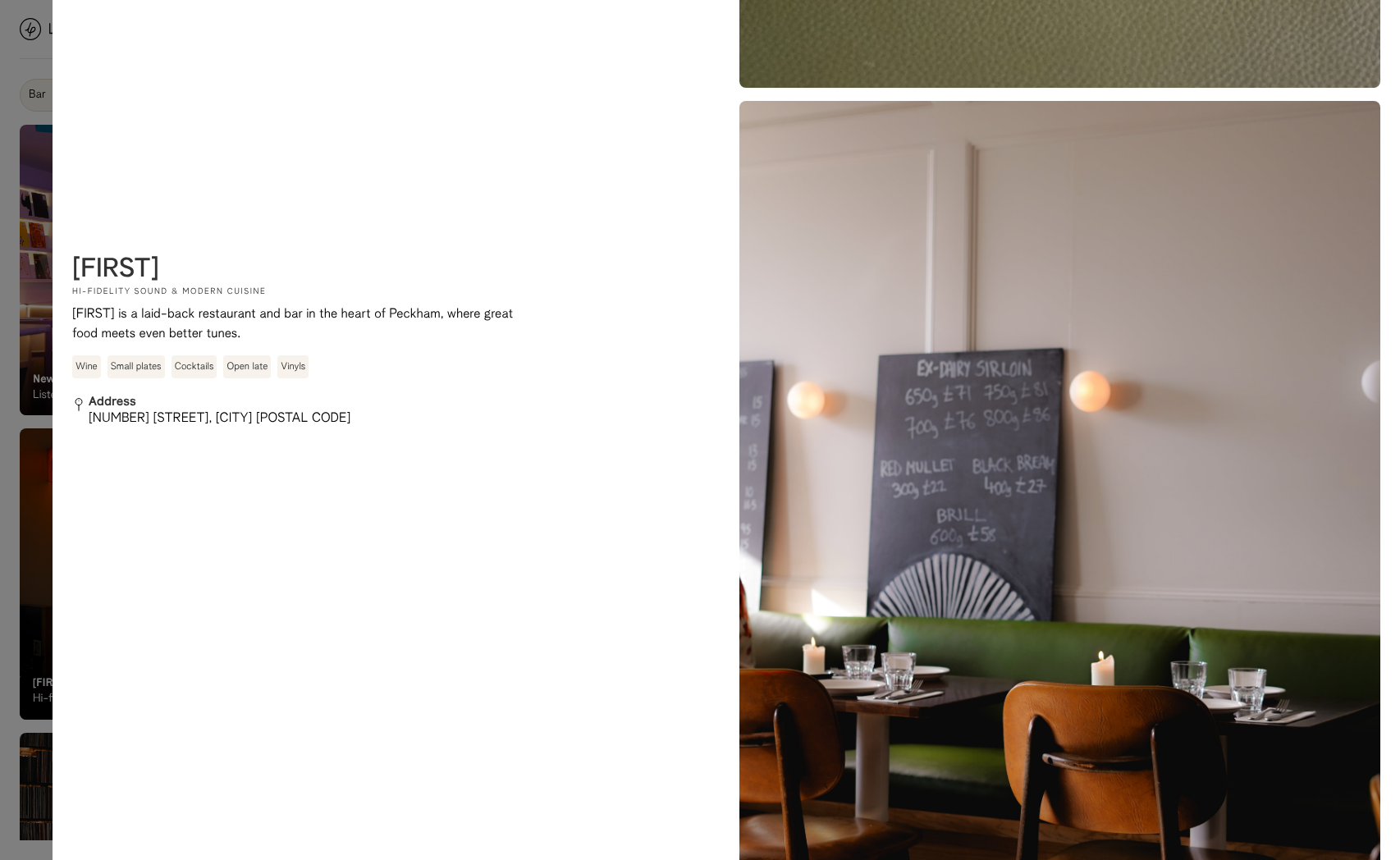 scroll, scrollTop: 1977, scrollLeft: 0, axis: vertical 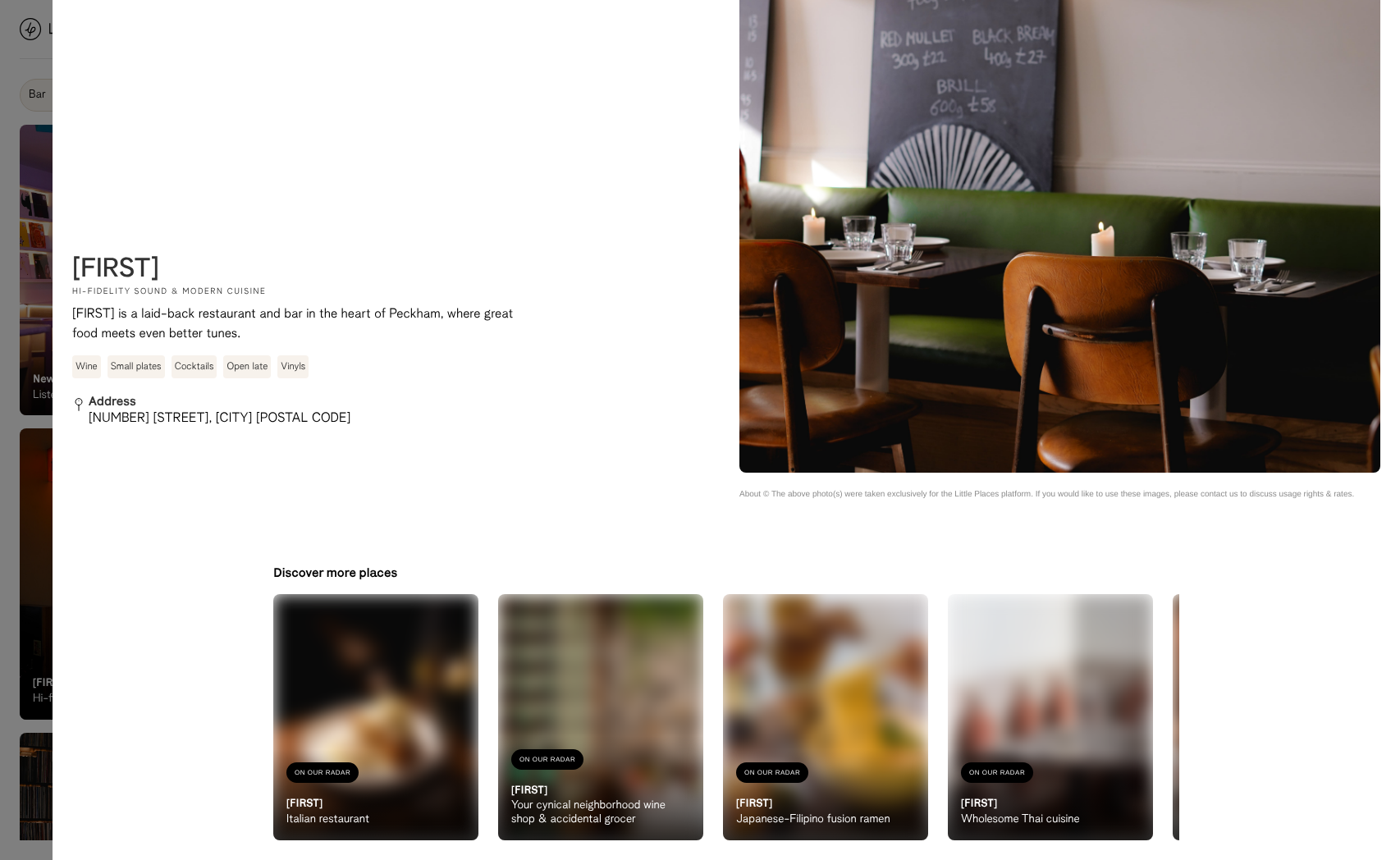 click on "11a Station Wy, London SE15 4RX" at bounding box center [228, 419] 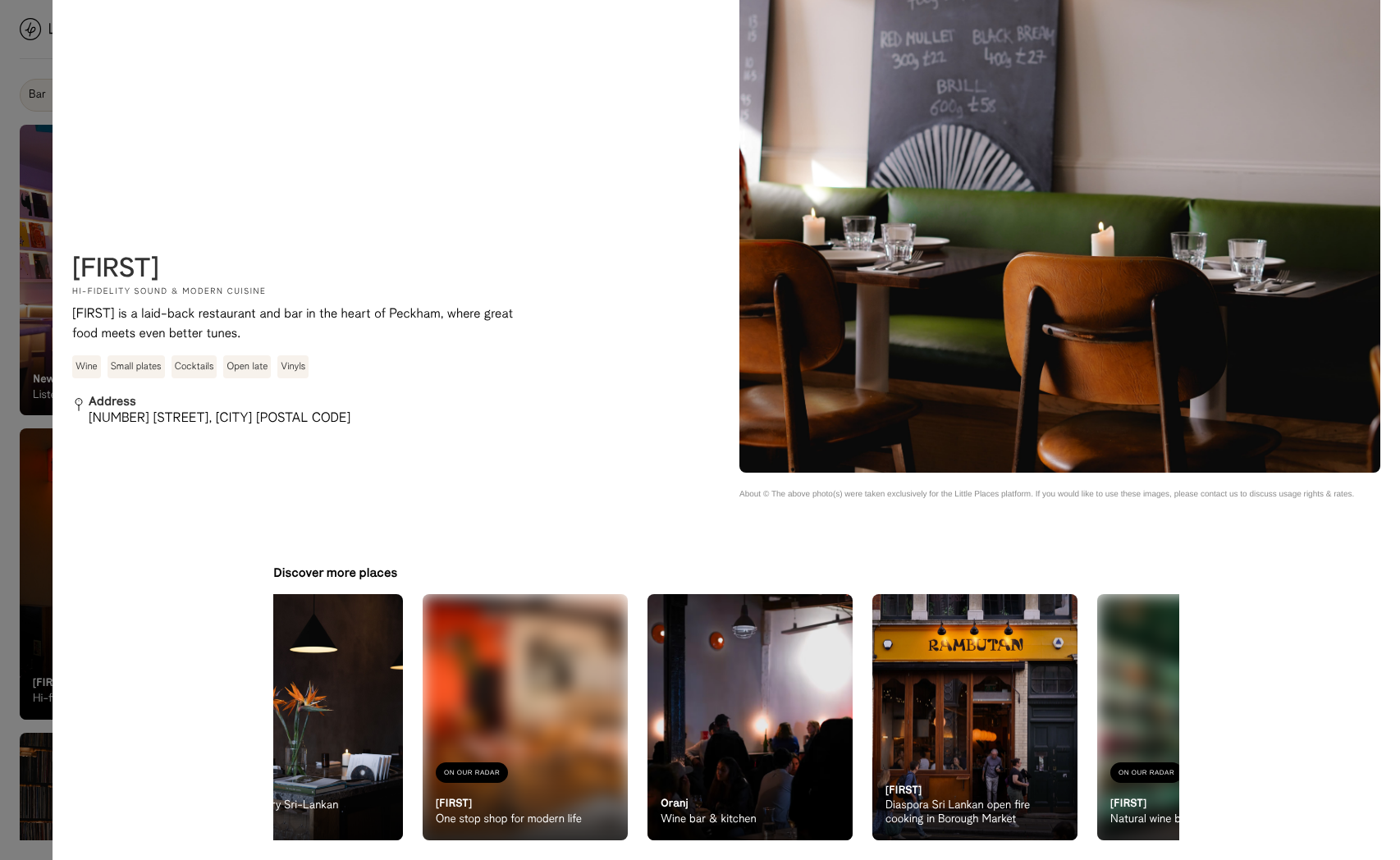 scroll, scrollTop: 0, scrollLeft: 1282, axis: horizontal 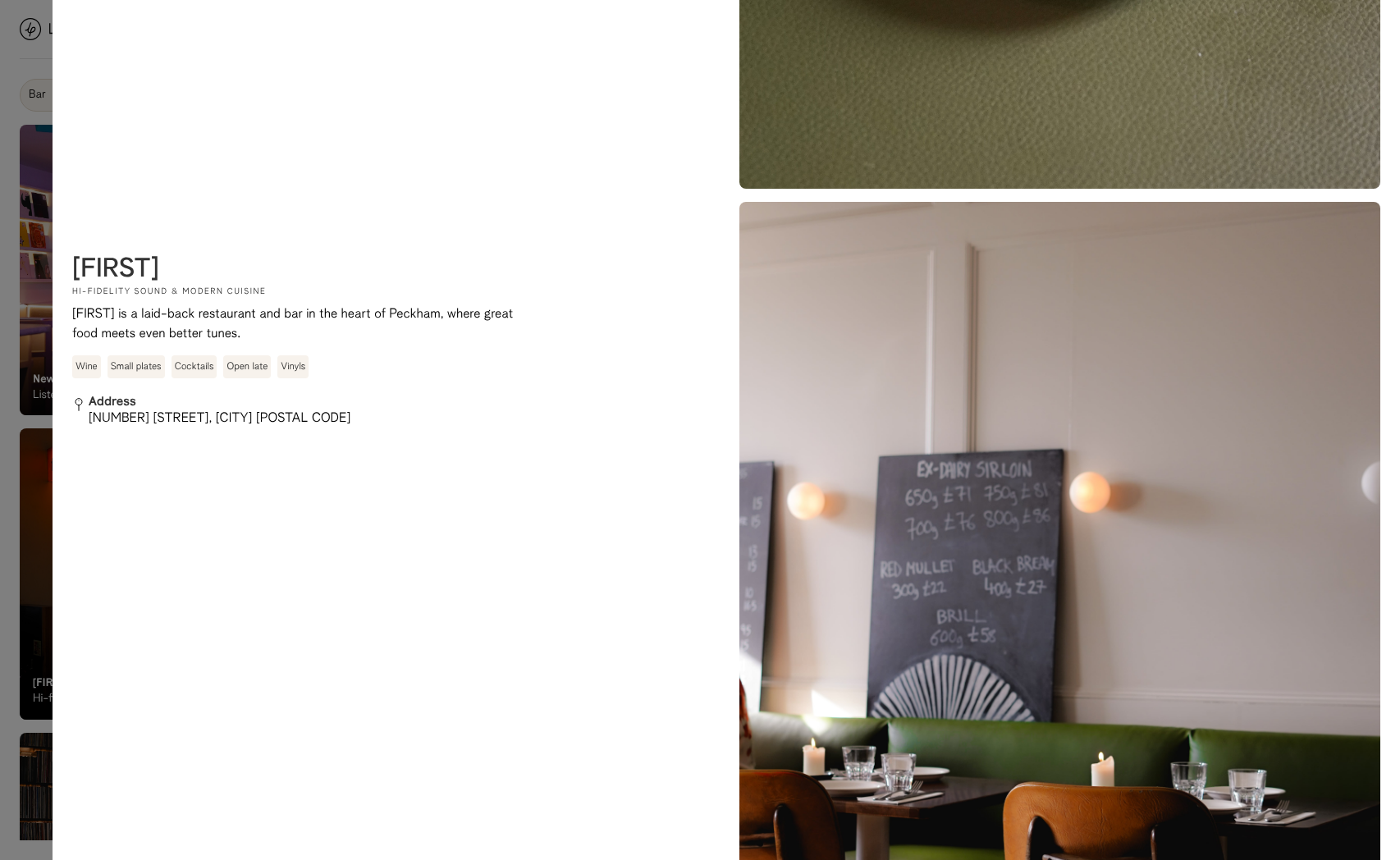 click on "Hausu is a laid-back restaurant and bar in the heart of Peckham, where great food meets even better tunes." at bounding box center (294, 324) 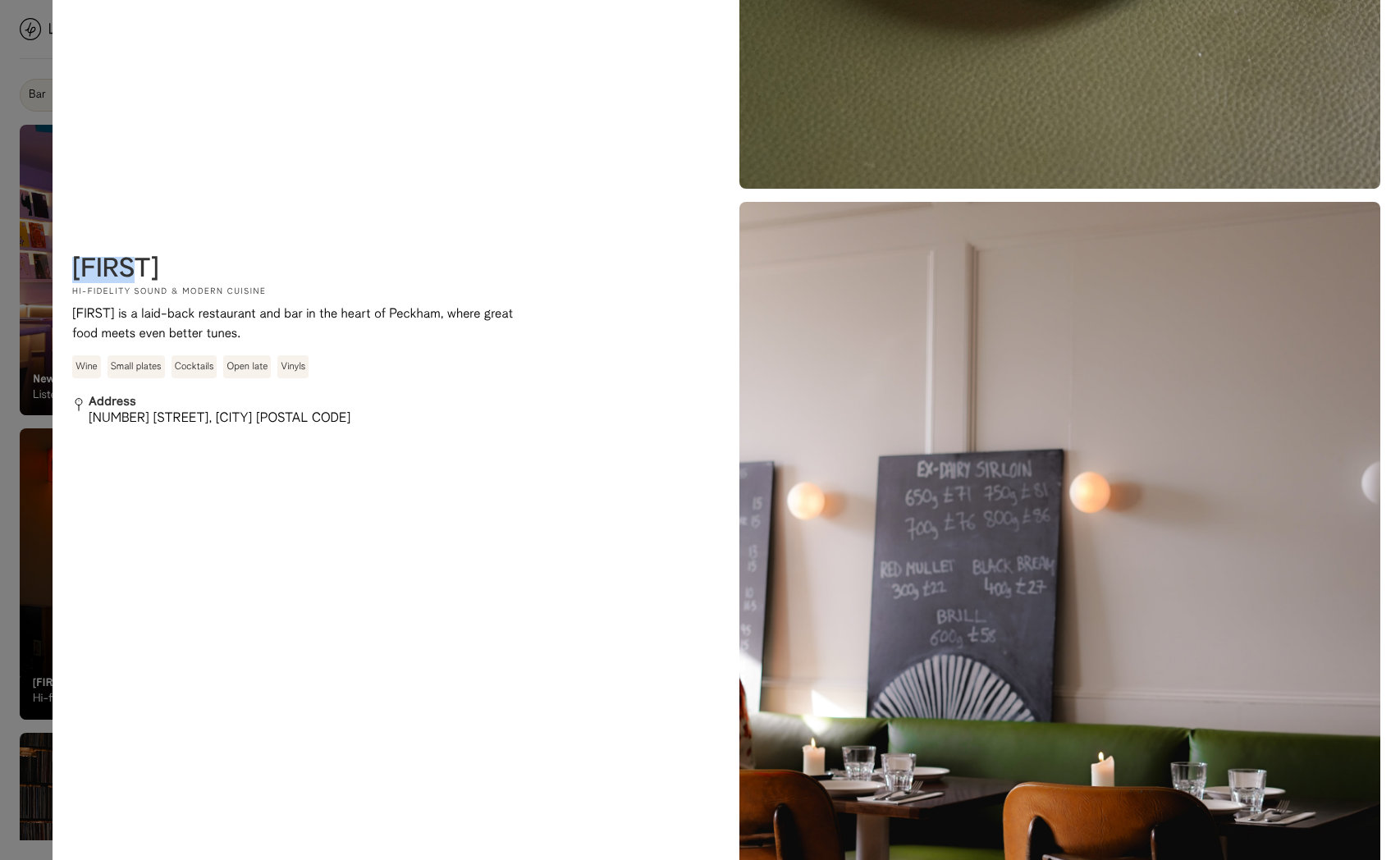 click on "Hausu" at bounding box center (116, 270) 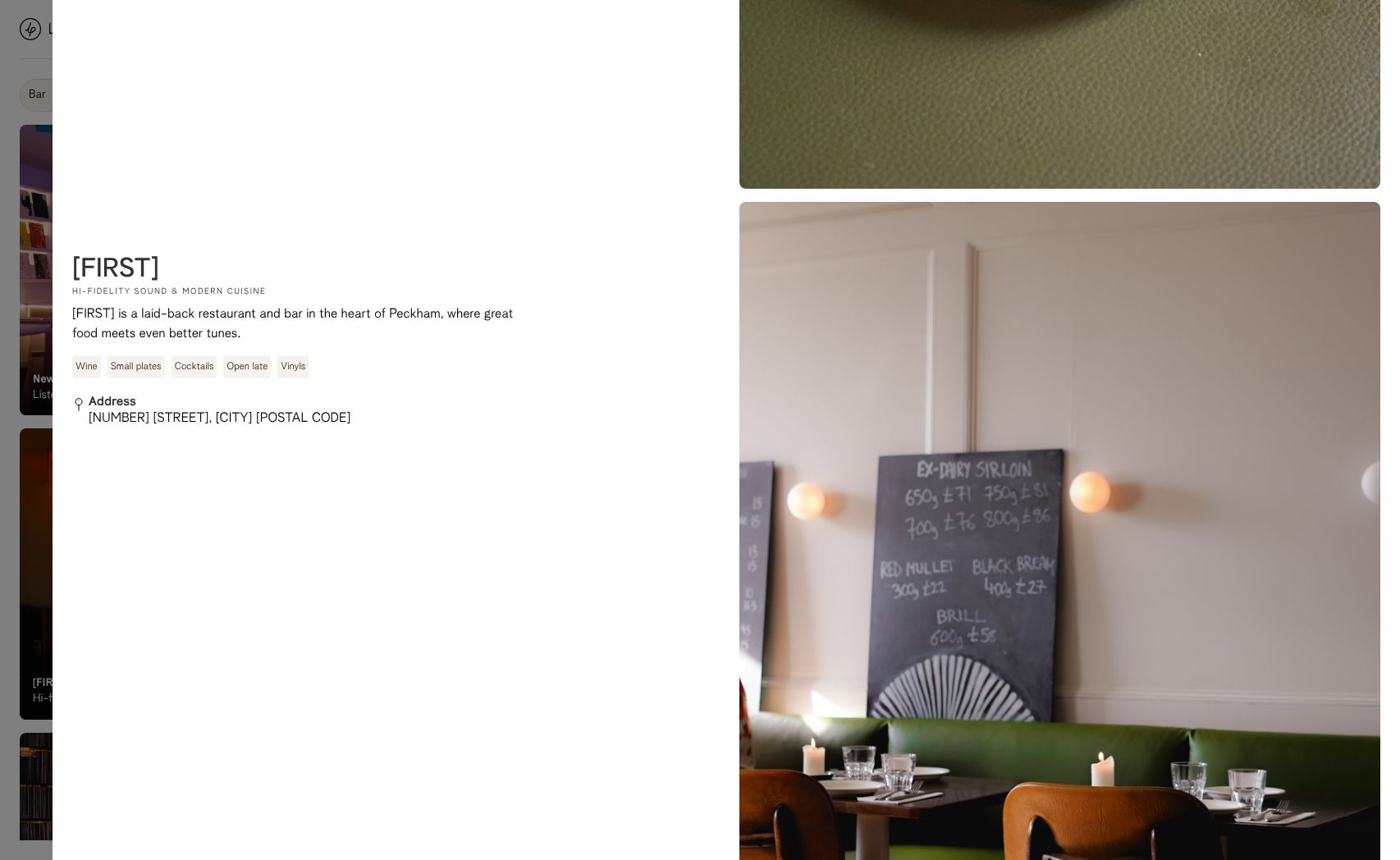 click at bounding box center (700, 430) 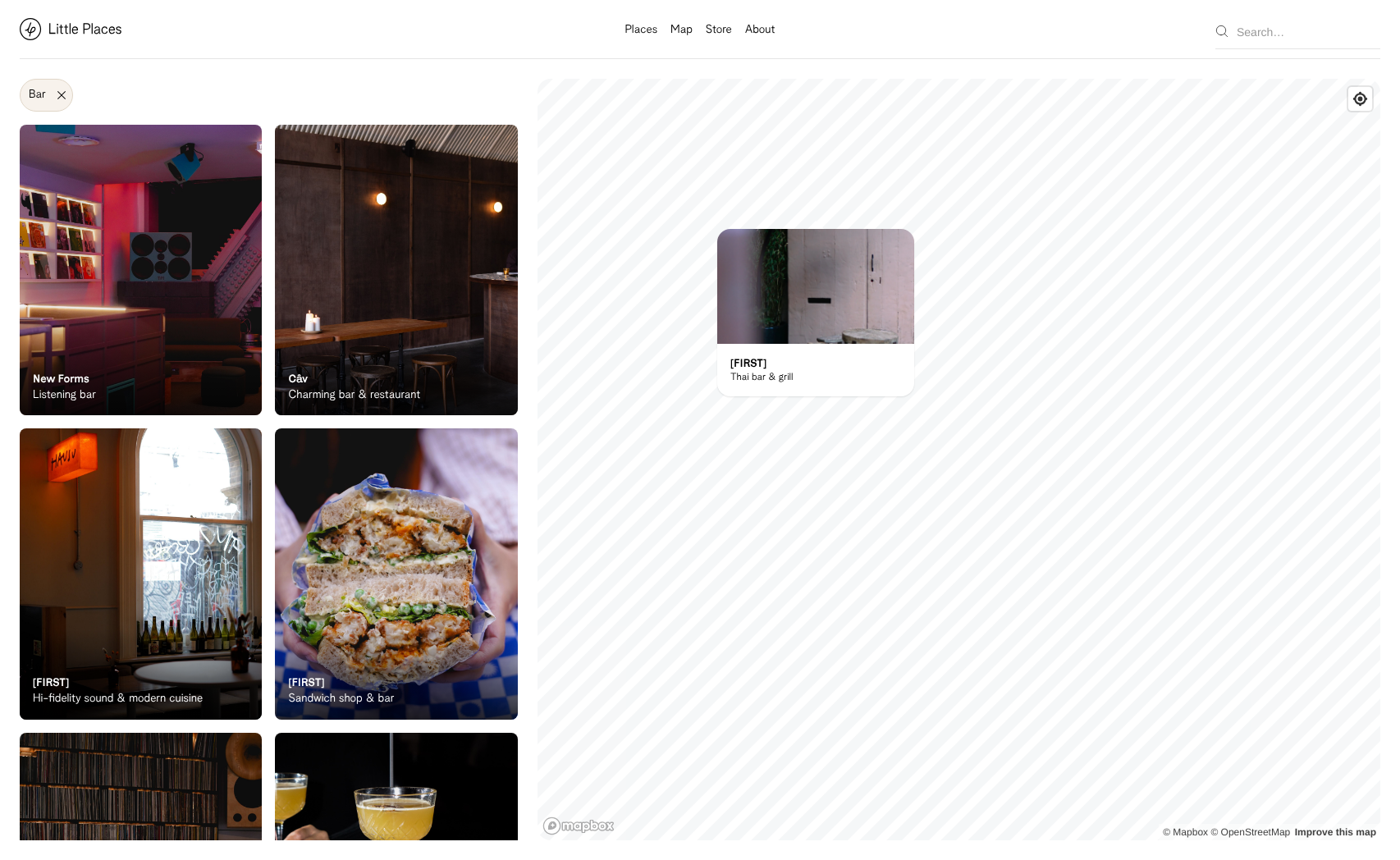 click at bounding box center [816, 286] 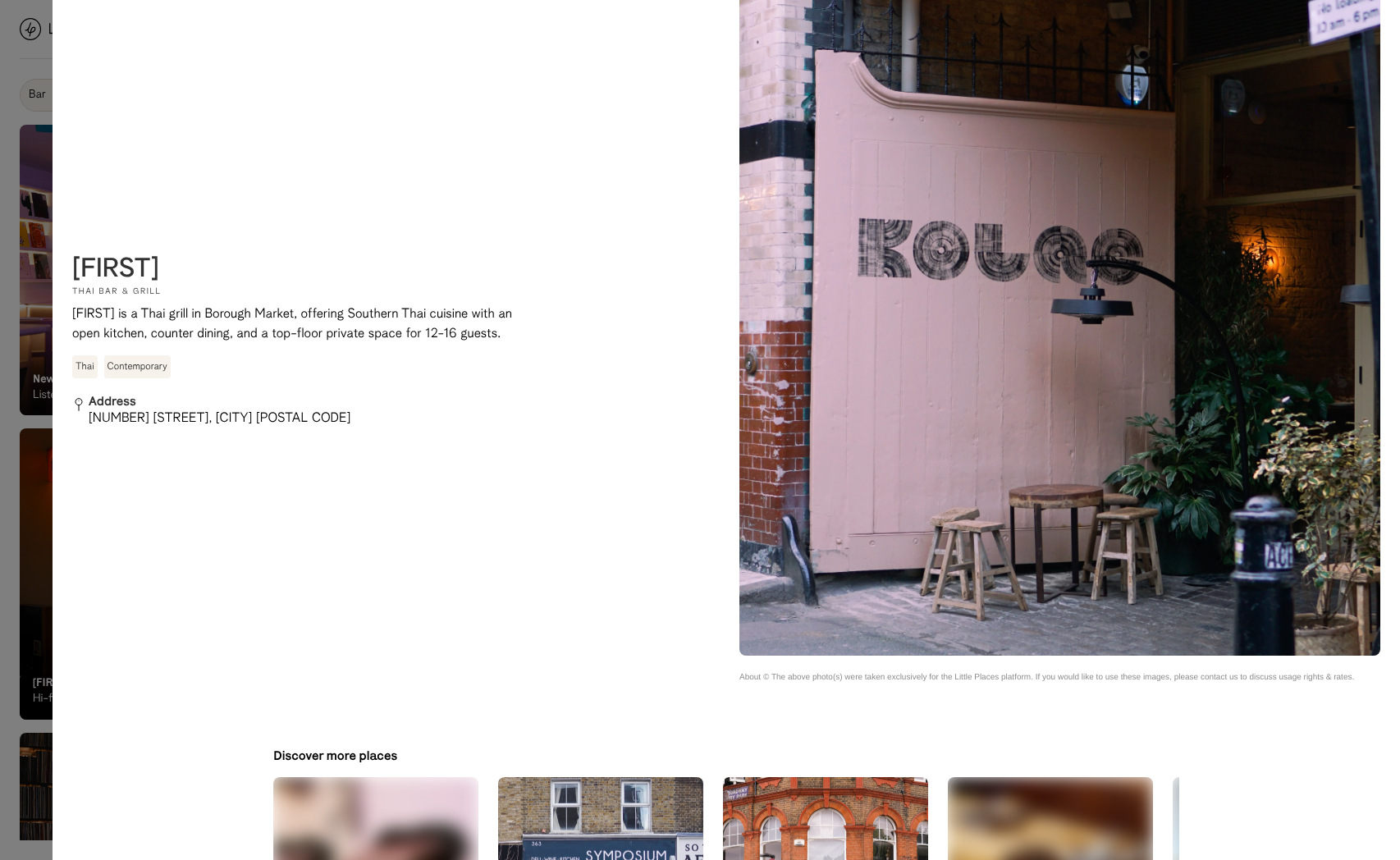 scroll, scrollTop: 1162, scrollLeft: 0, axis: vertical 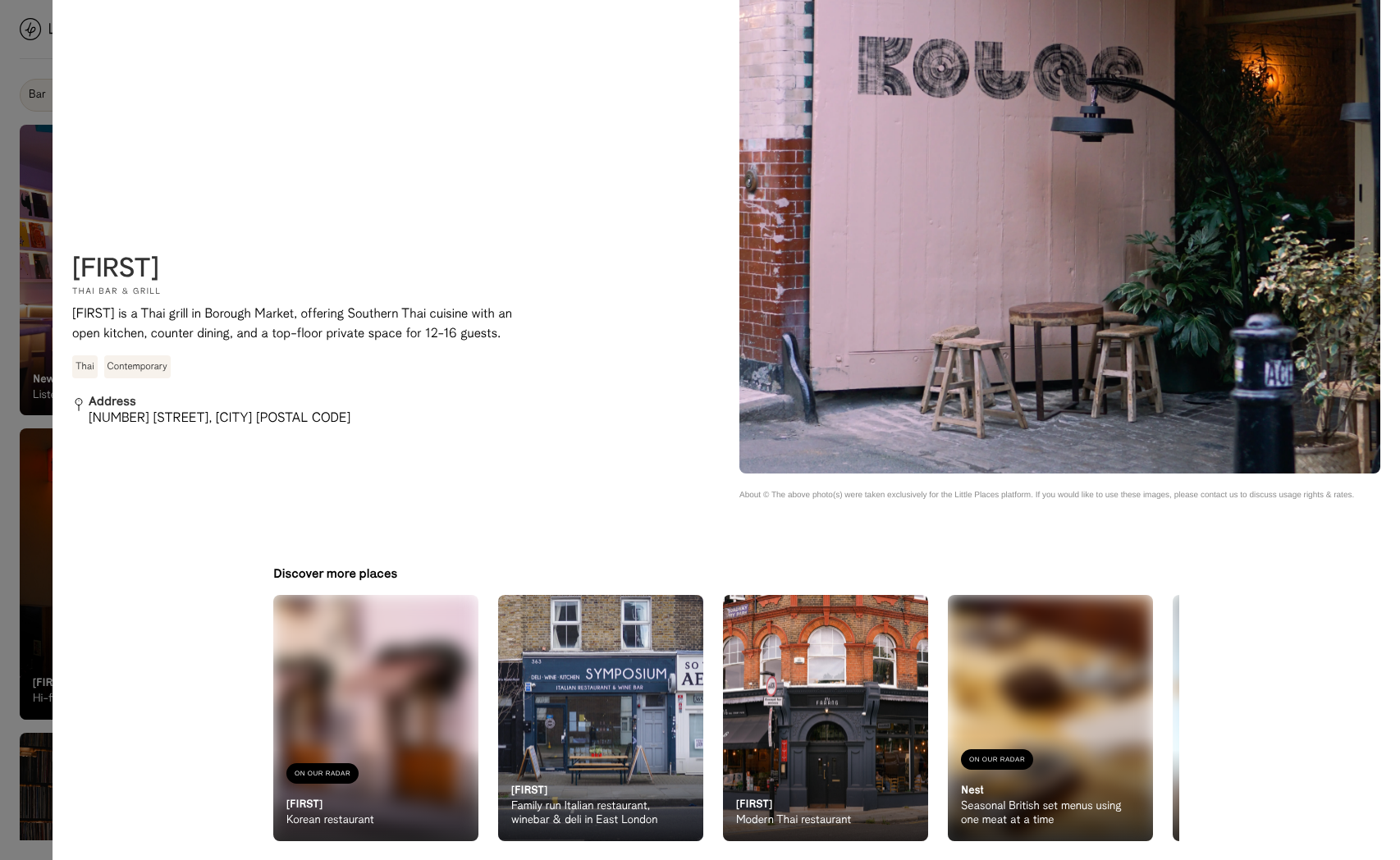 click on "Kolae" at bounding box center [116, 270] 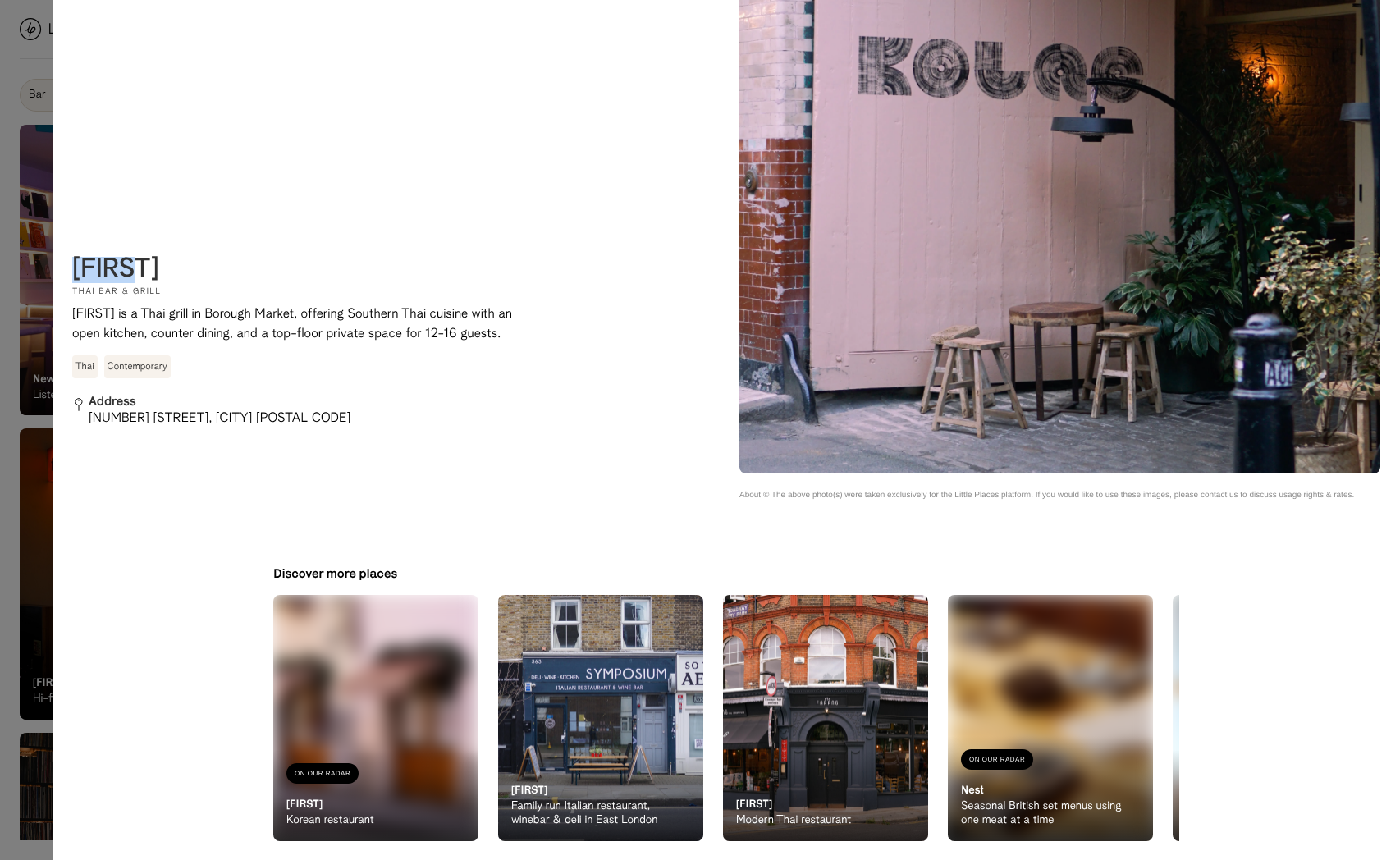 click on "Kolae" at bounding box center (116, 270) 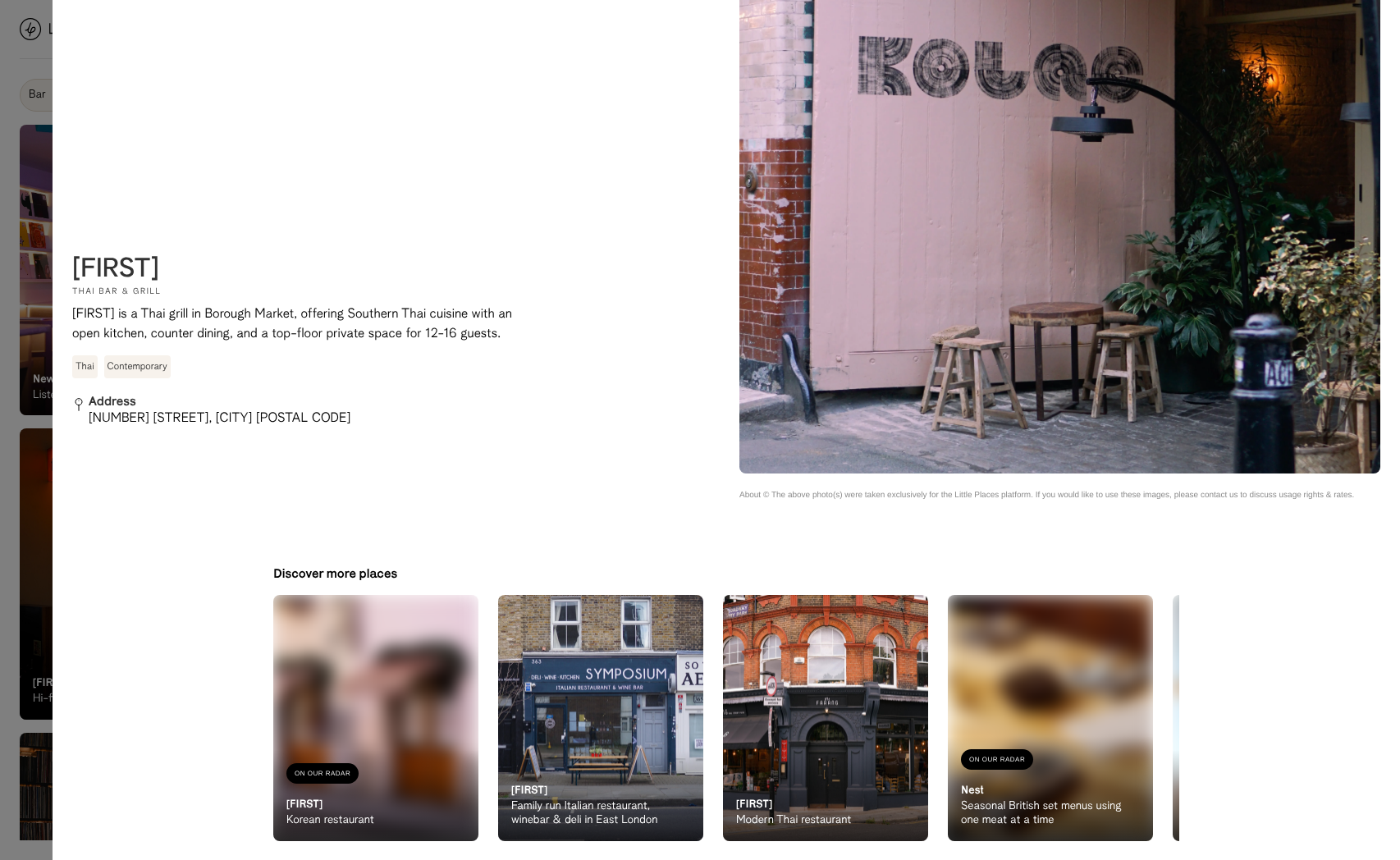 click at bounding box center (700, 430) 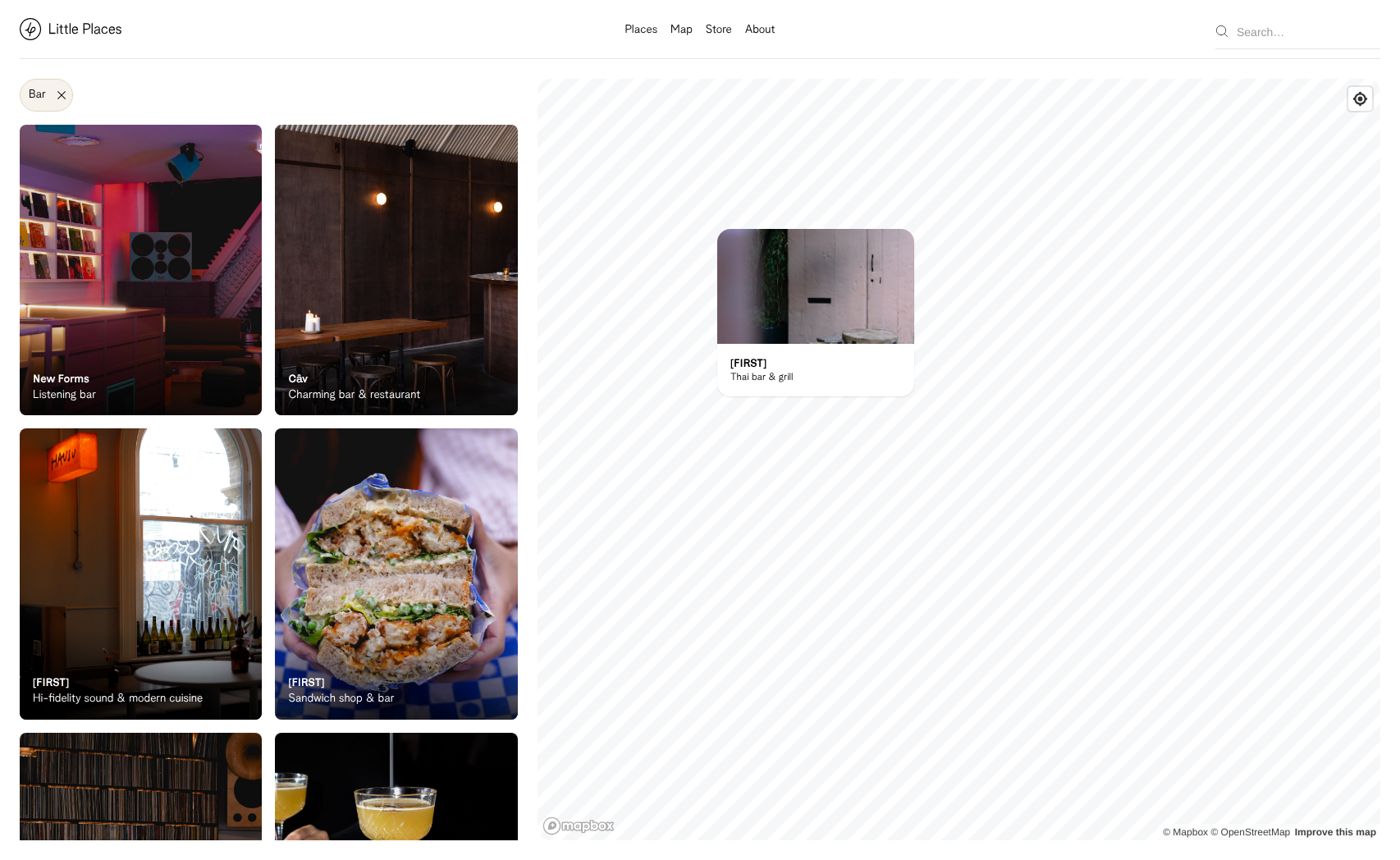click at bounding box center [140, 270] 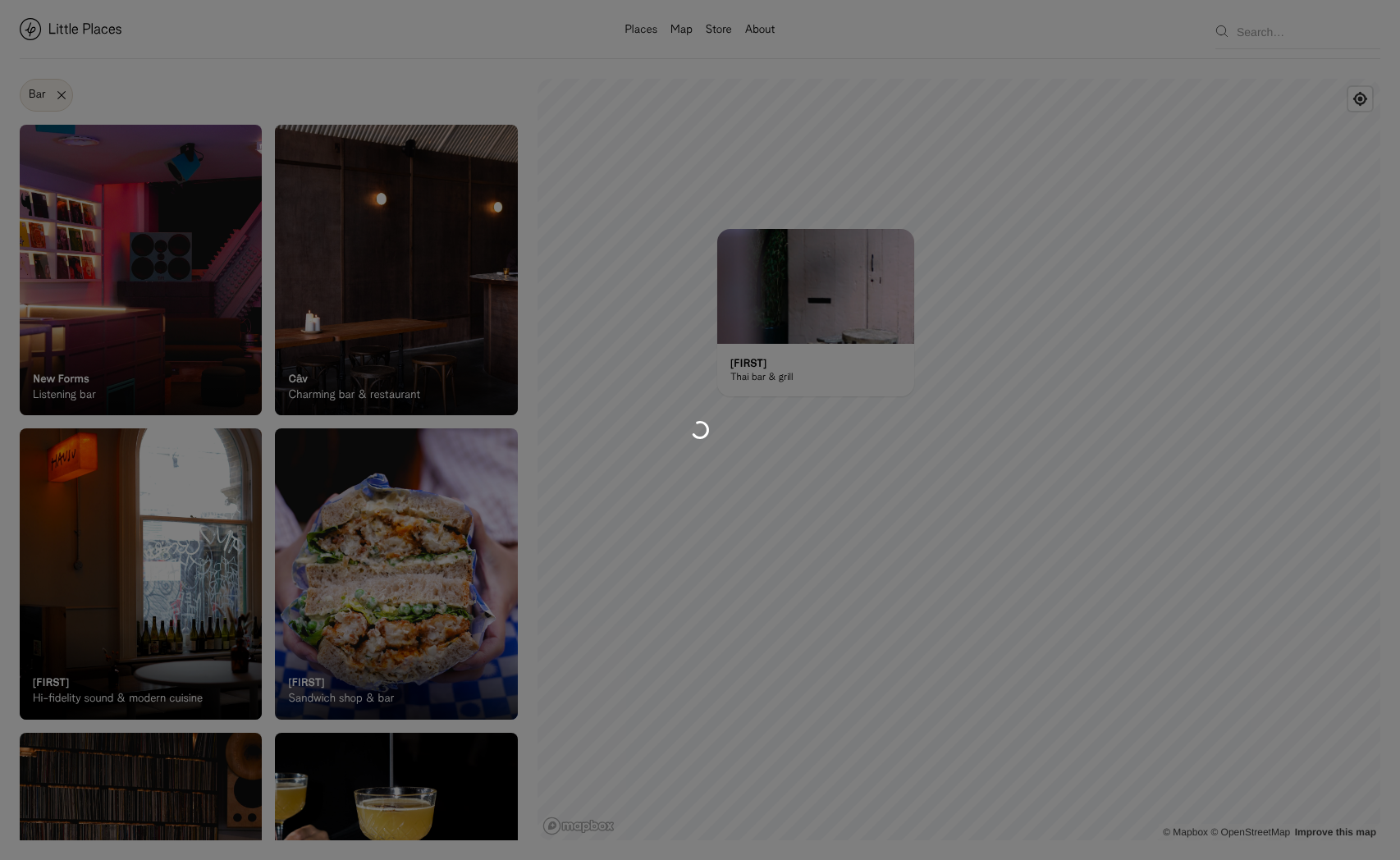 scroll, scrollTop: 0, scrollLeft: 0, axis: both 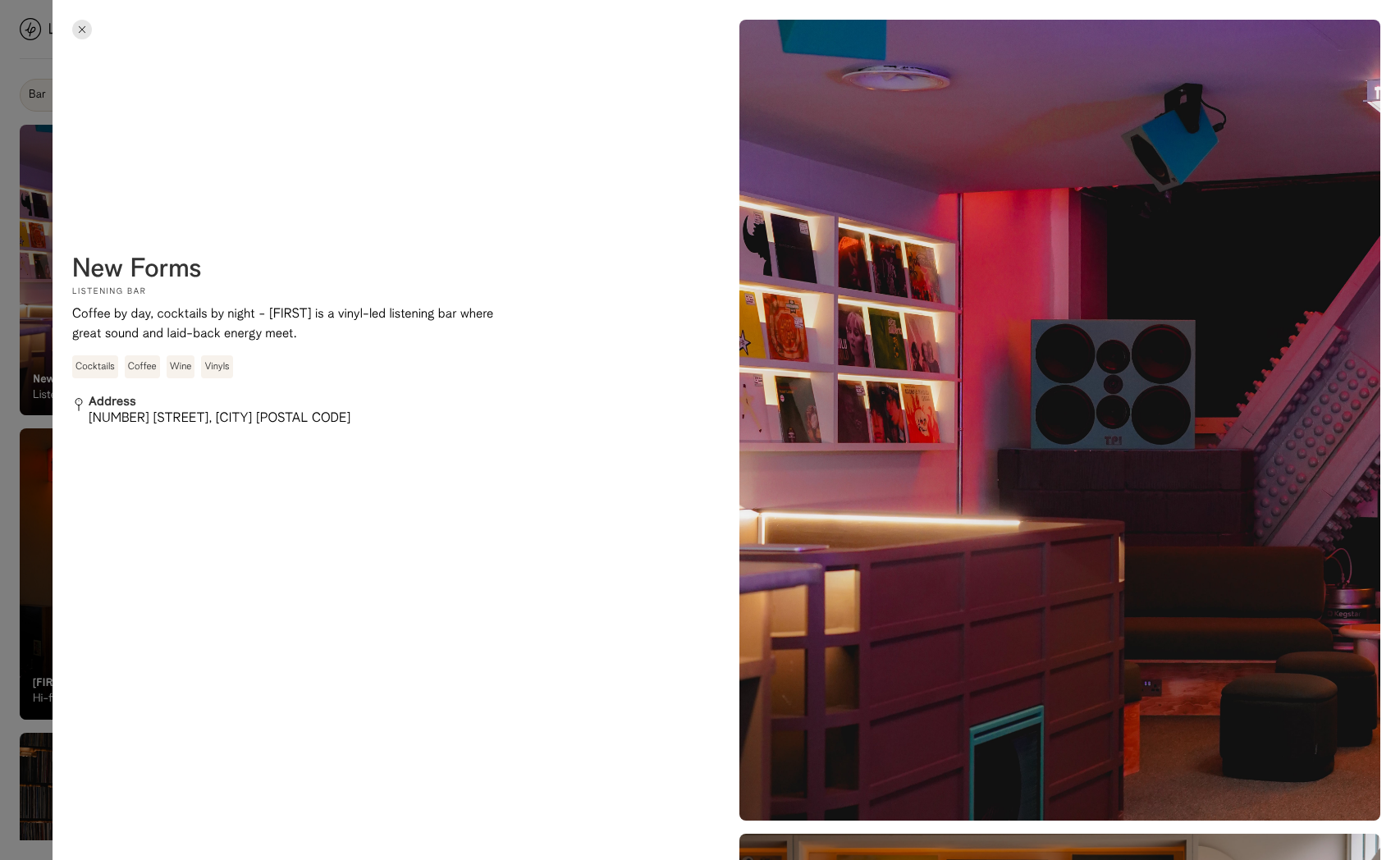 click at bounding box center [700, 430] 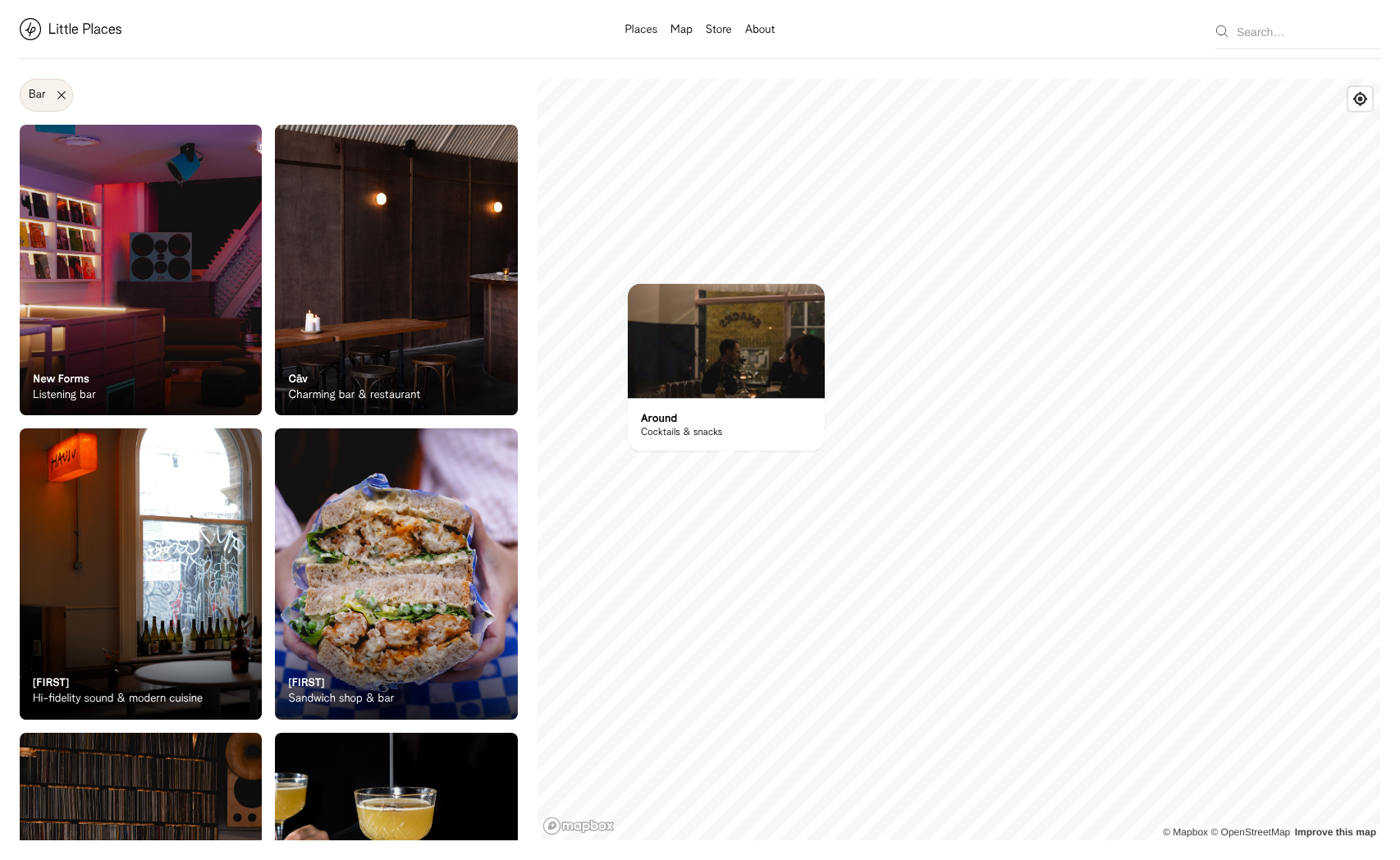 click at bounding box center [726, 341] 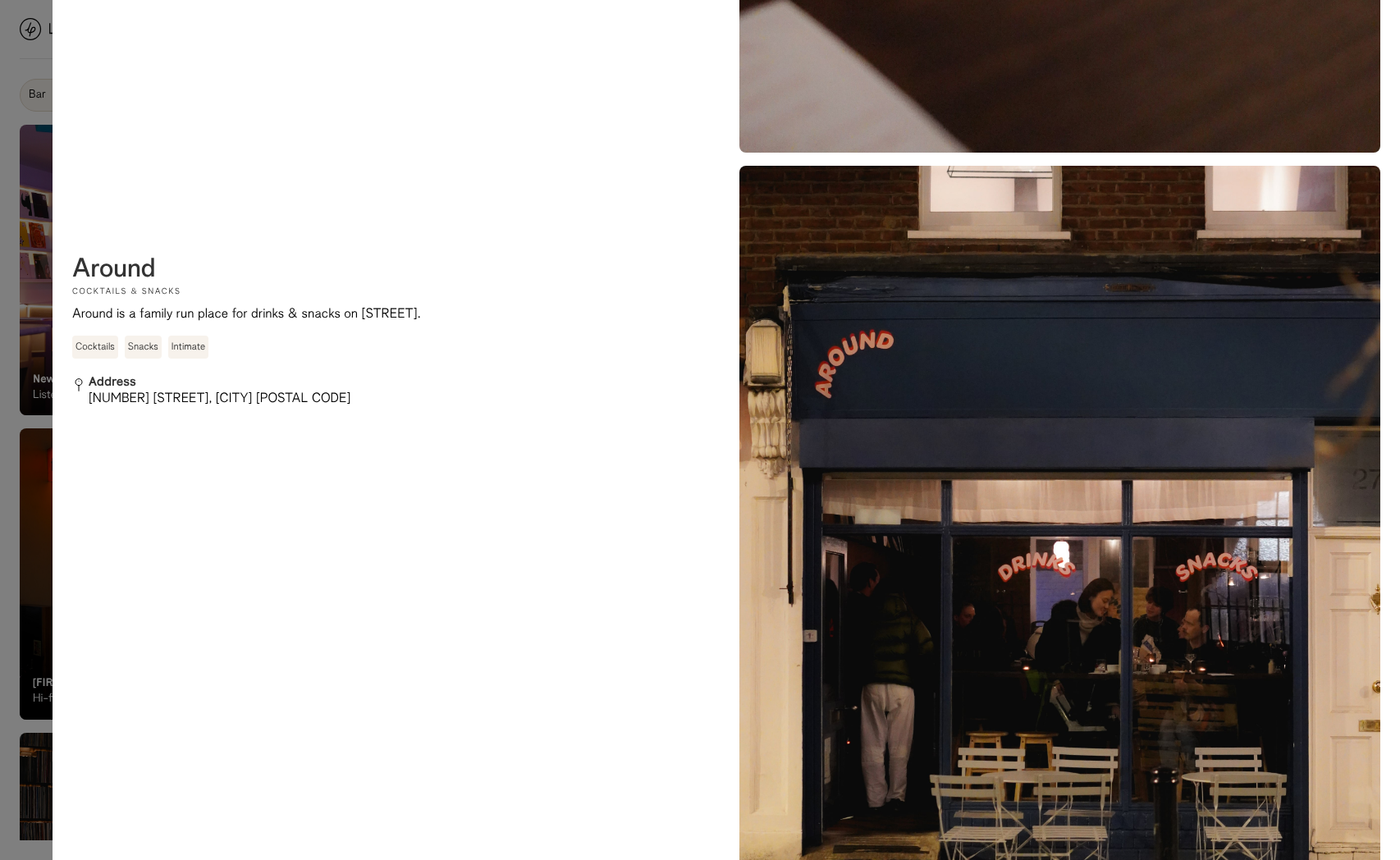 scroll, scrollTop: 2791, scrollLeft: 0, axis: vertical 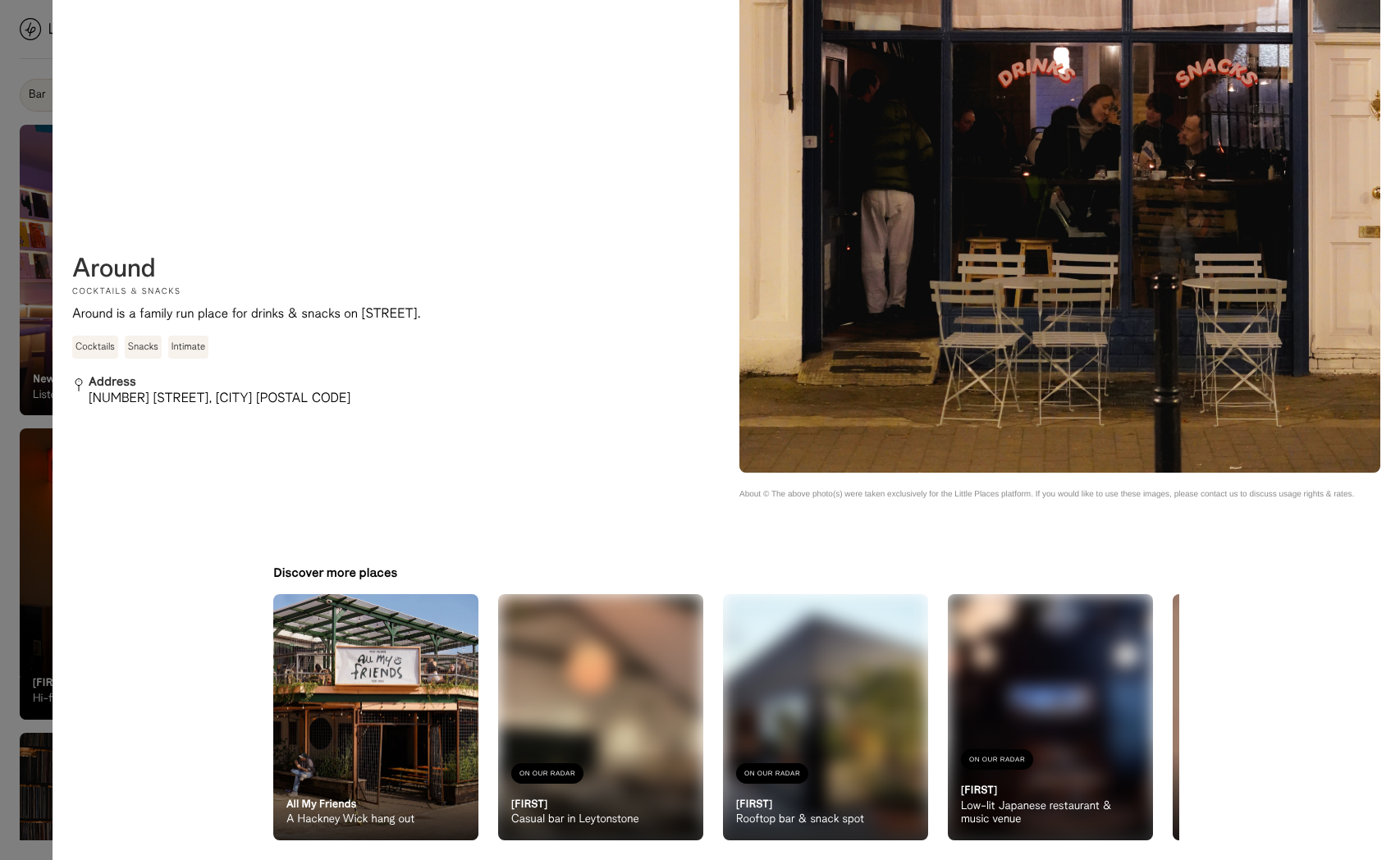 click at bounding box center [700, 430] 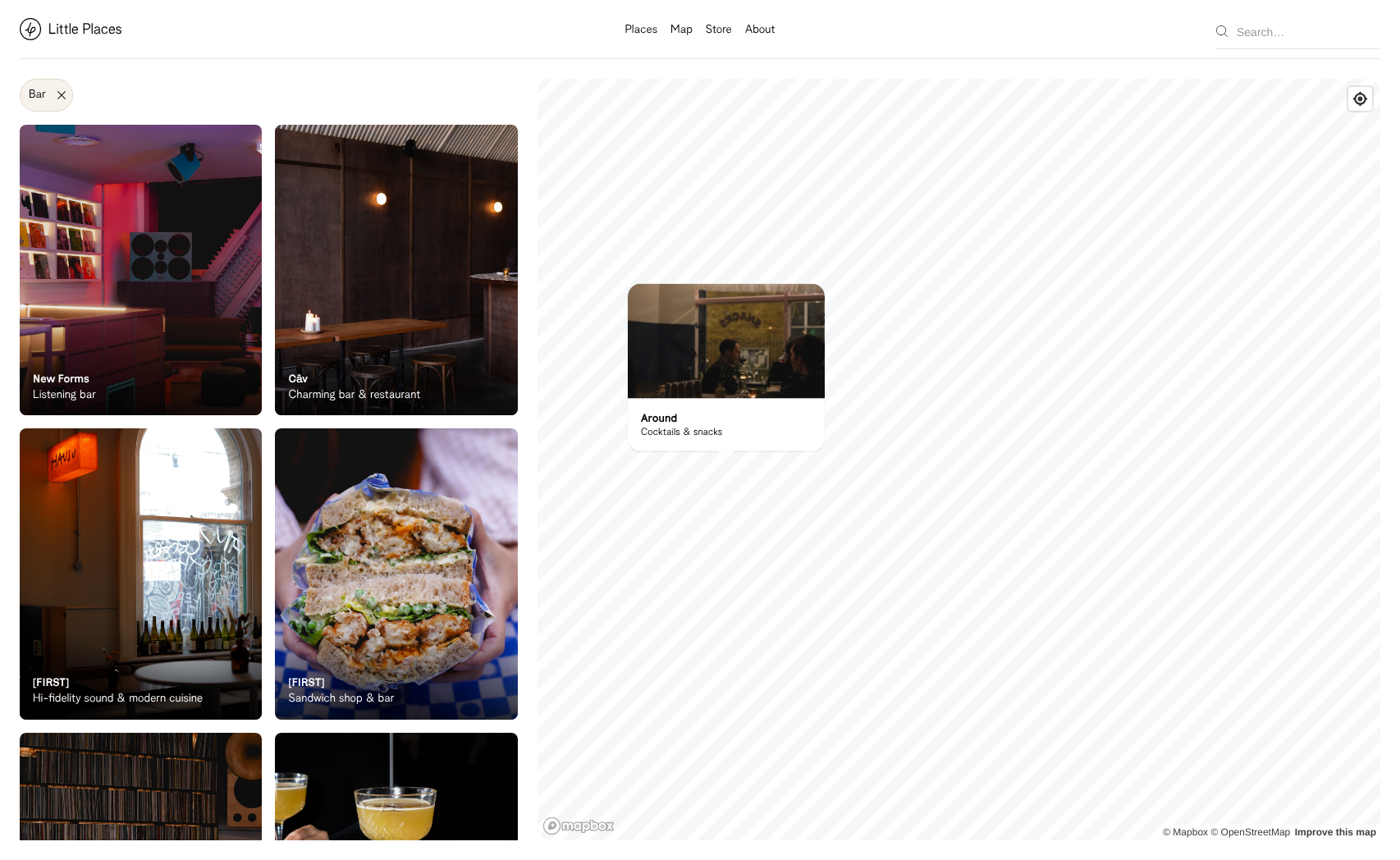 click at bounding box center [726, 341] 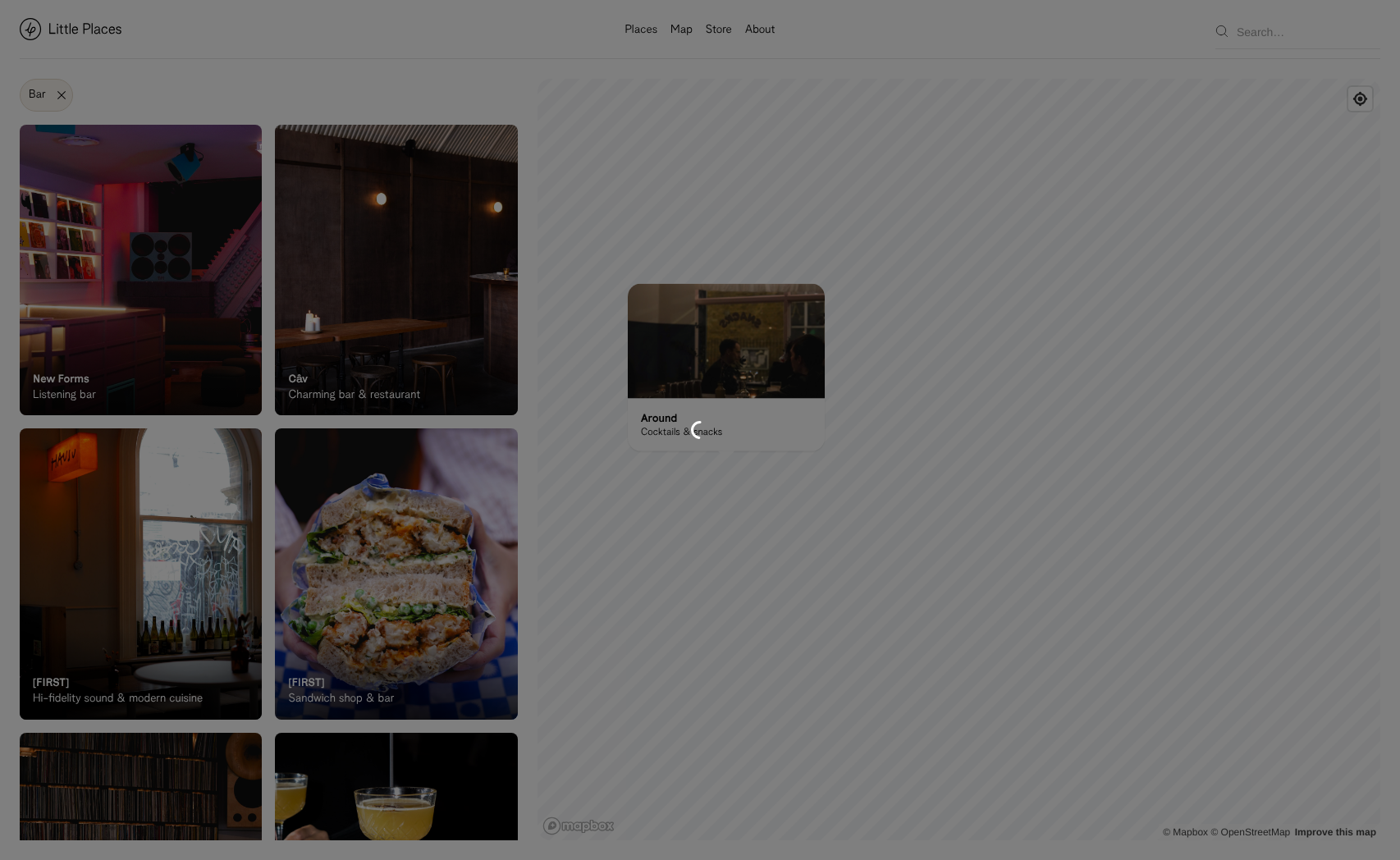 scroll, scrollTop: 0, scrollLeft: 0, axis: both 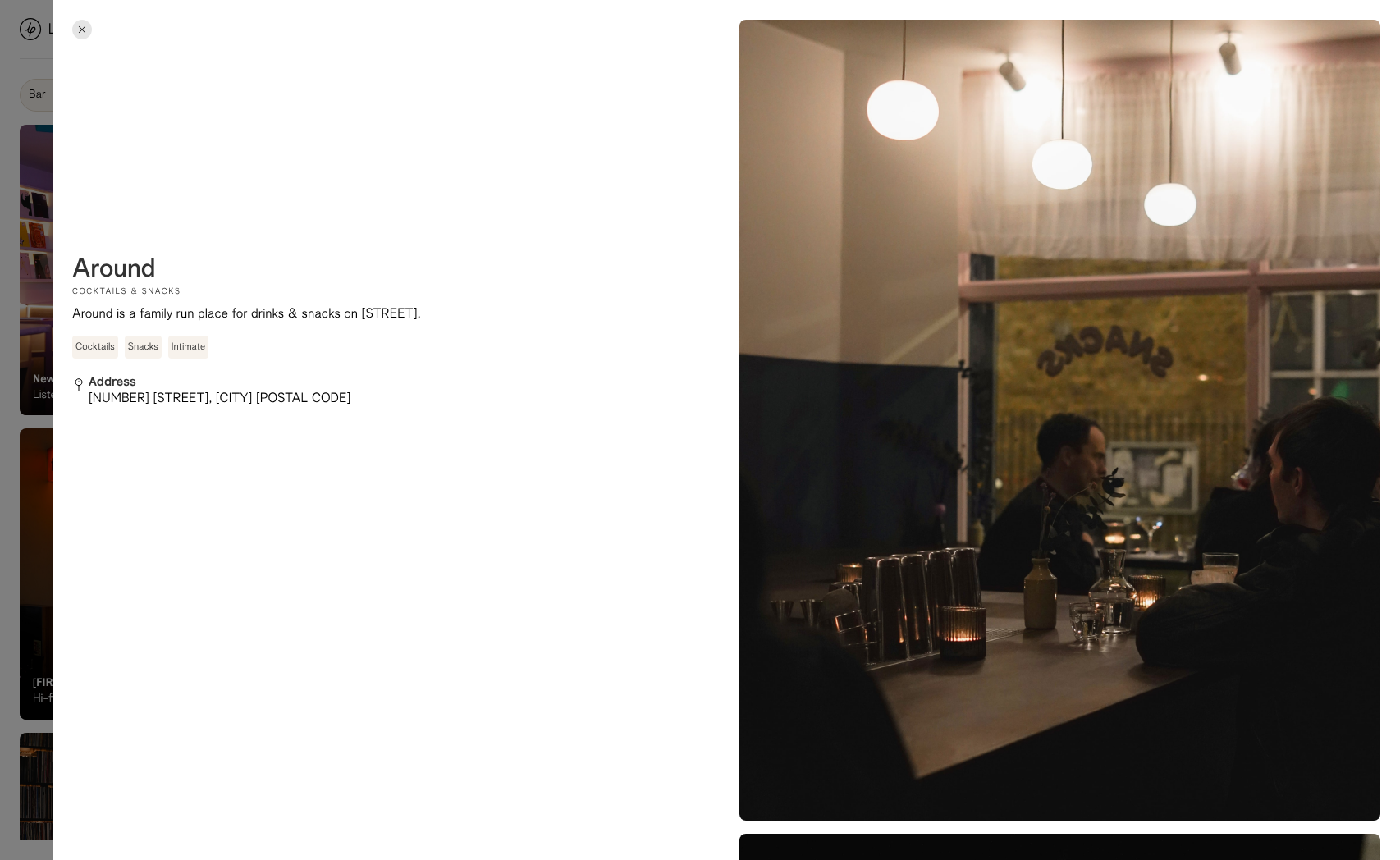 click on "Around" at bounding box center [114, 270] 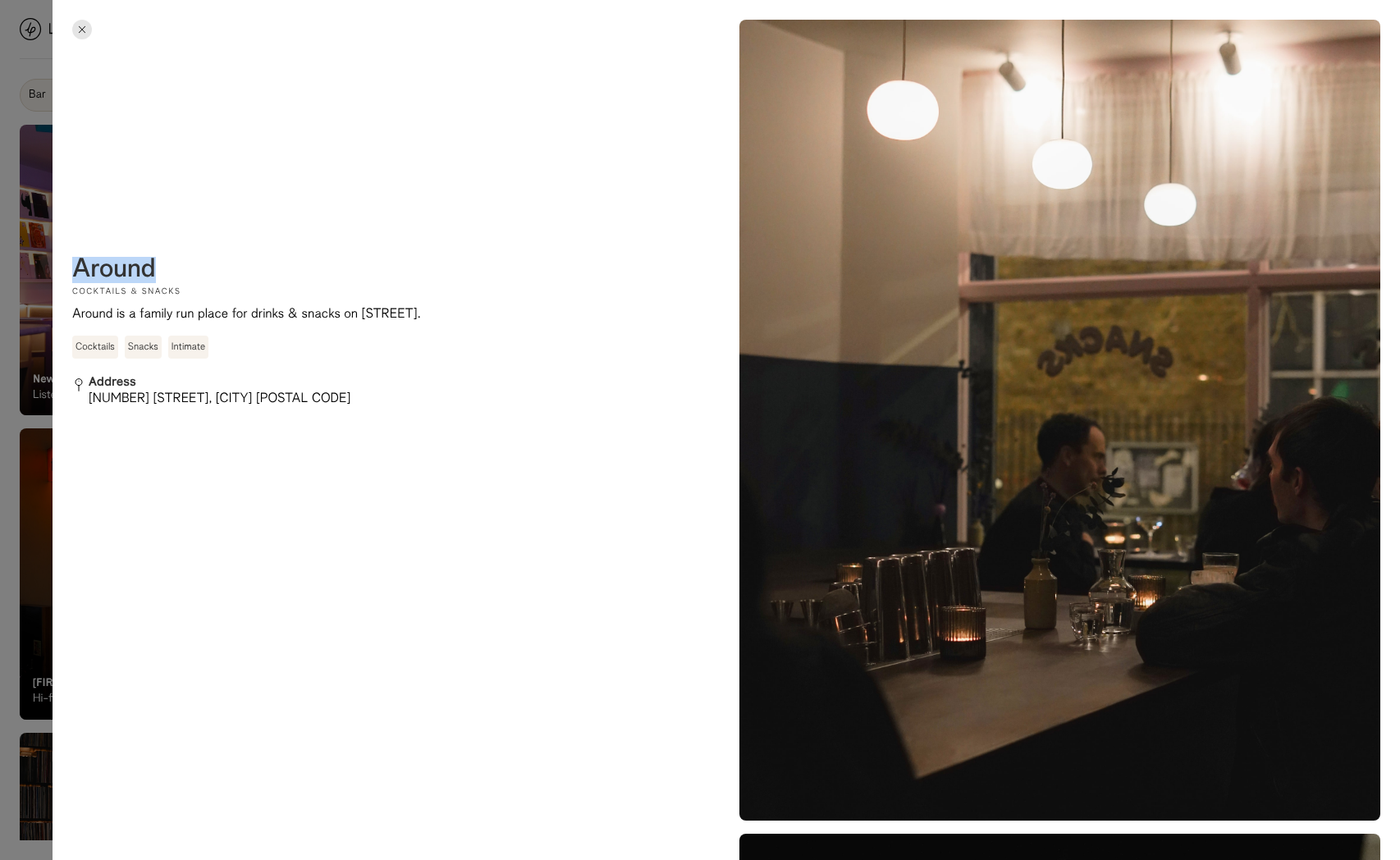 click on "Around" at bounding box center (114, 270) 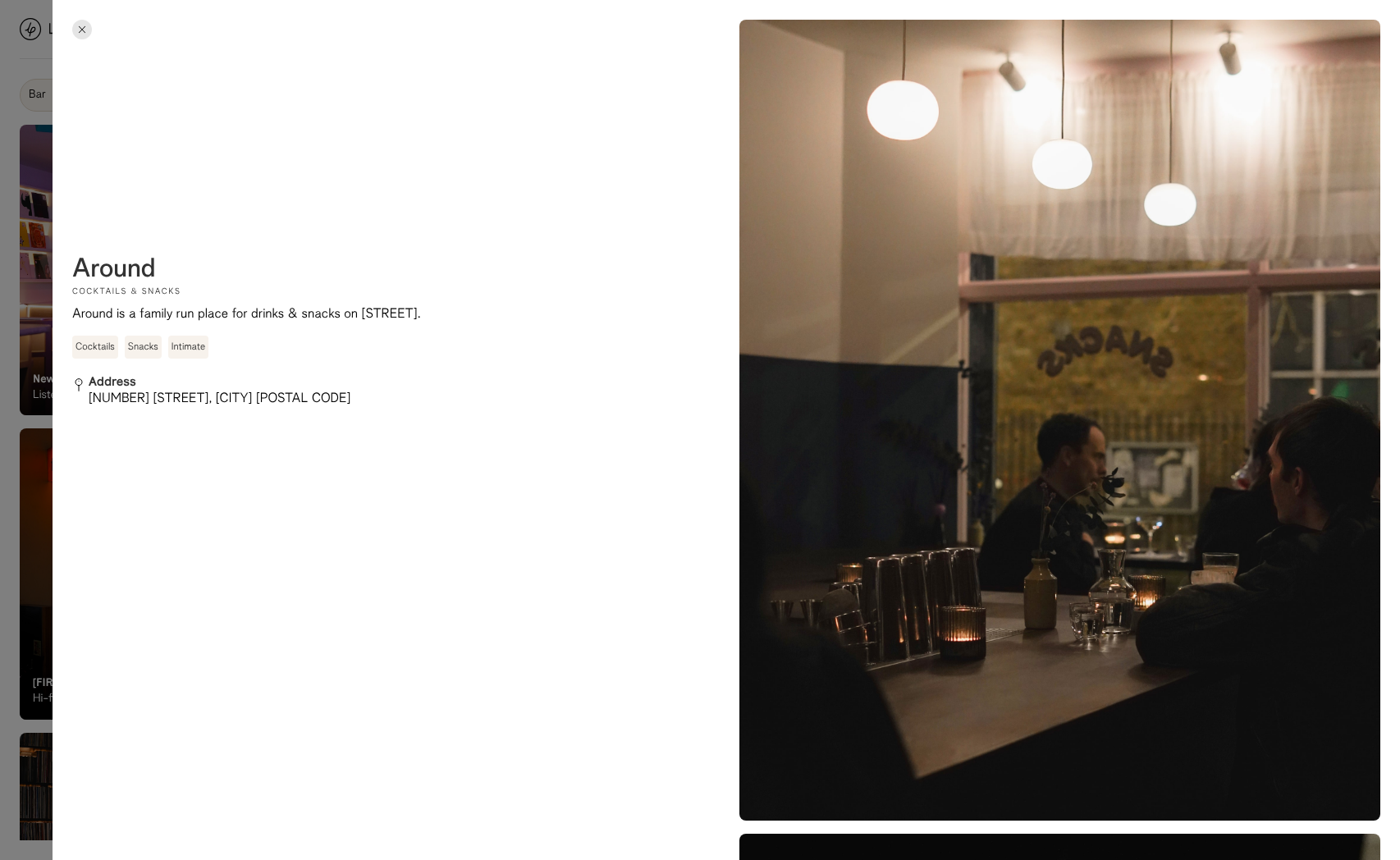 click at bounding box center (700, 430) 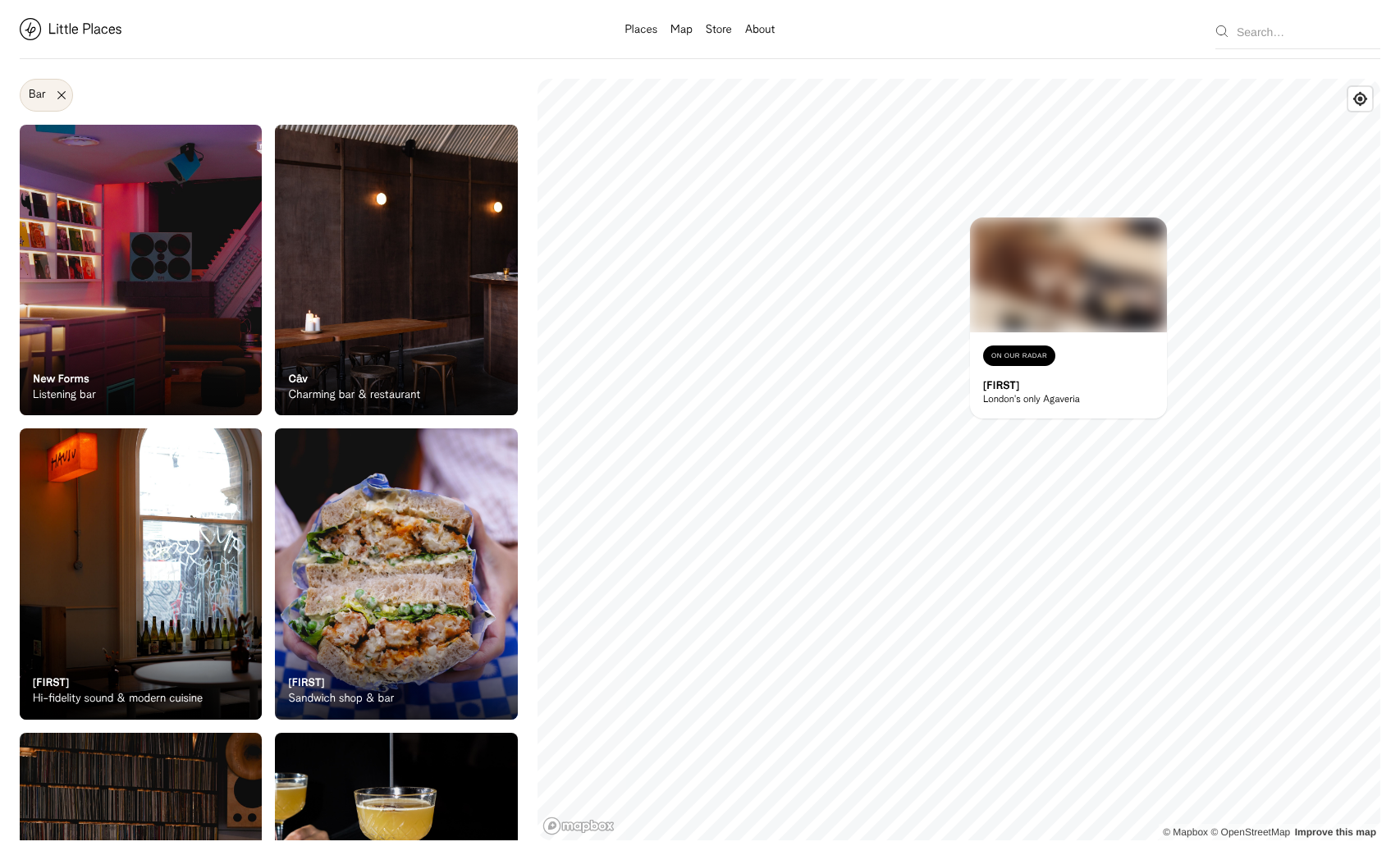 click at bounding box center (1068, 275) 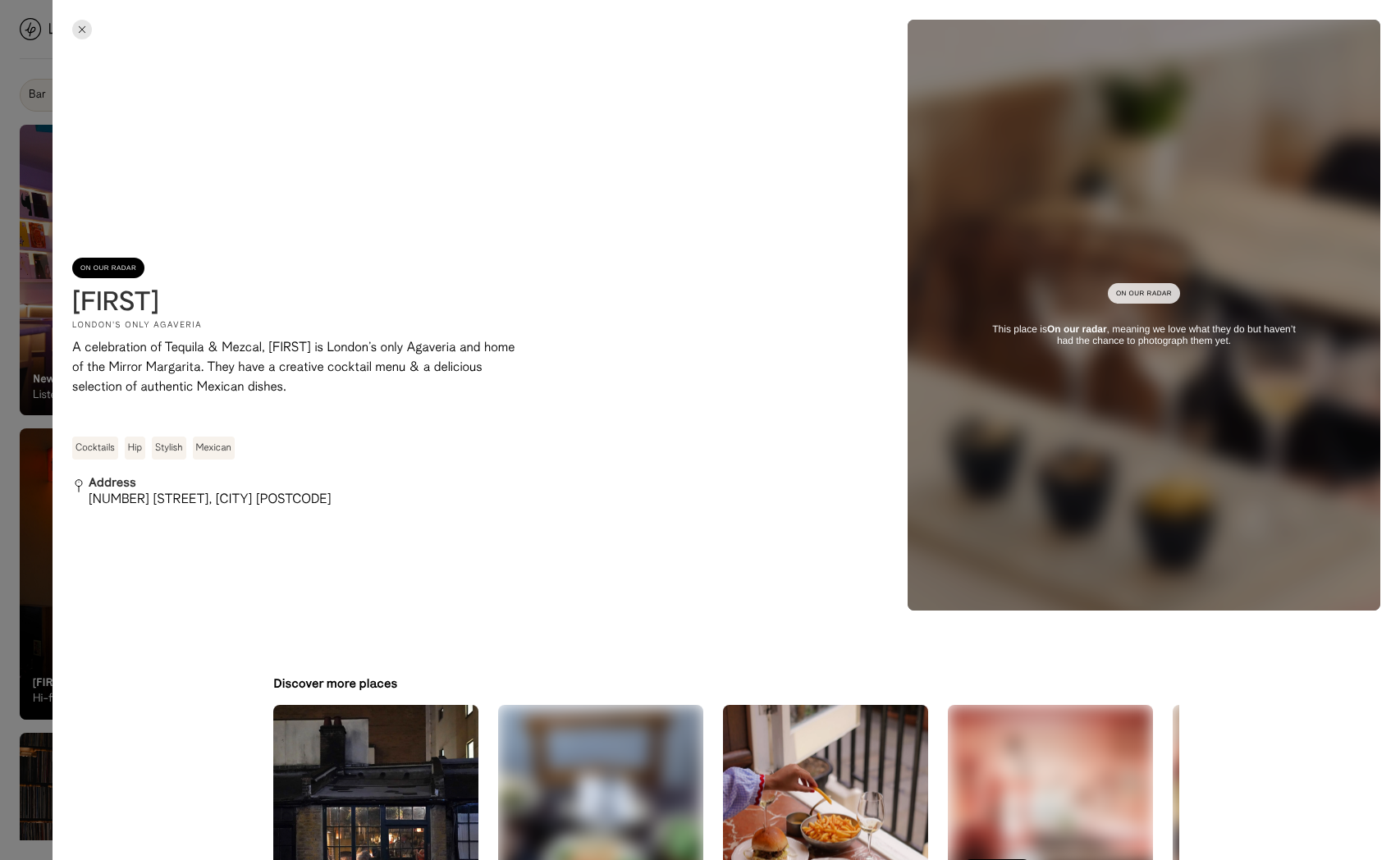 click on "Hacha" at bounding box center [116, 304] 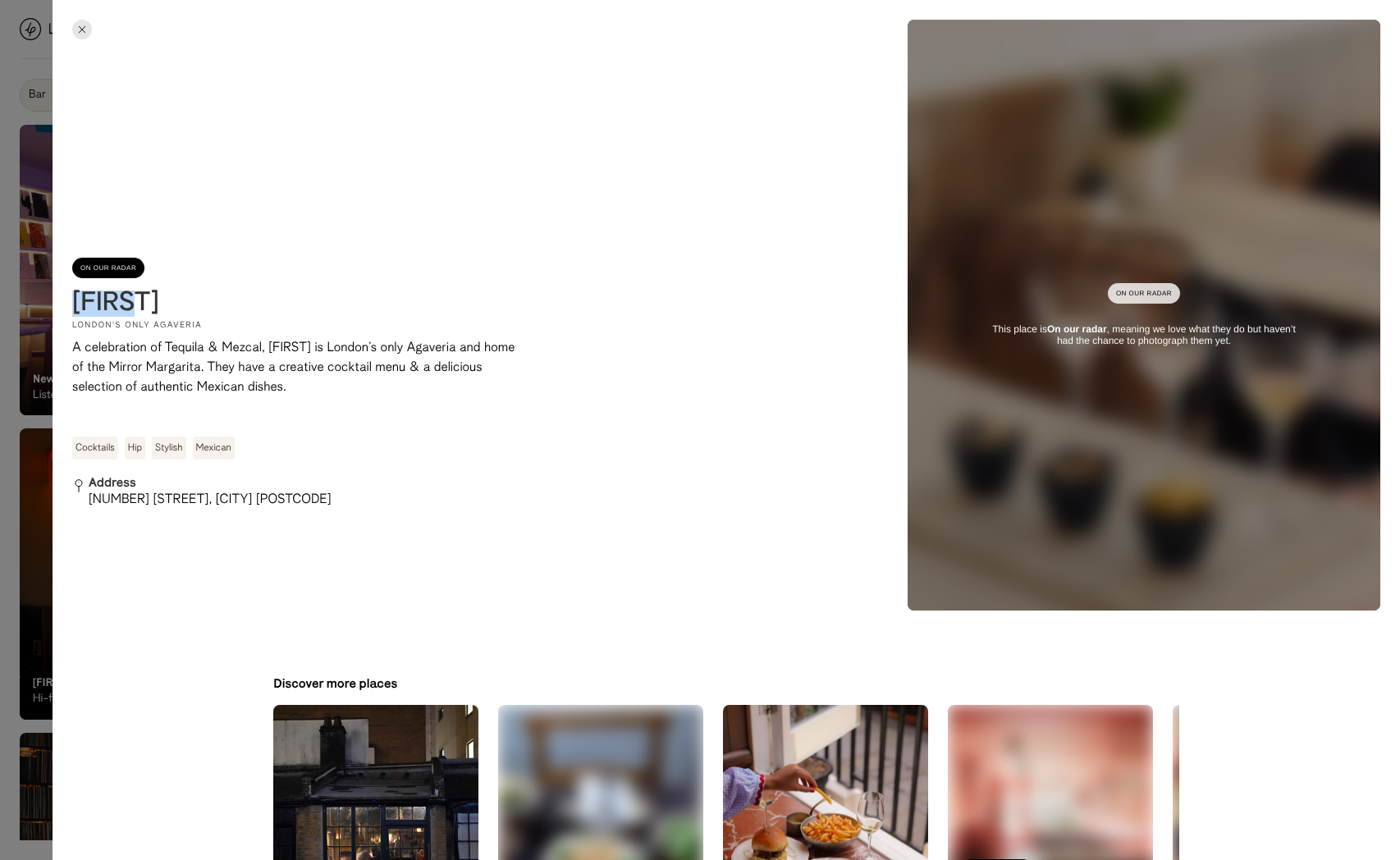 click on "Hacha" at bounding box center (116, 304) 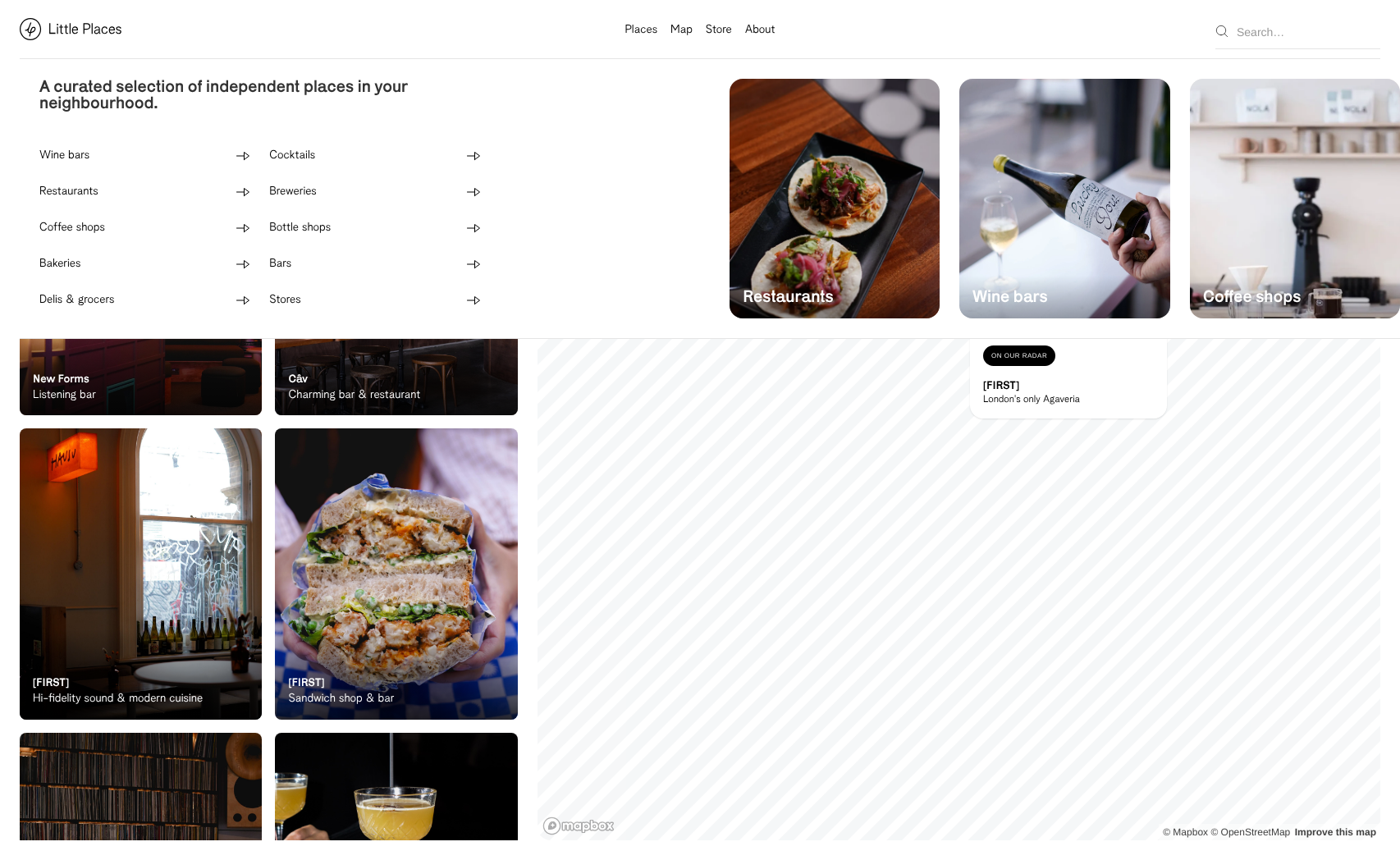 click on "Places" at bounding box center (642, 30) 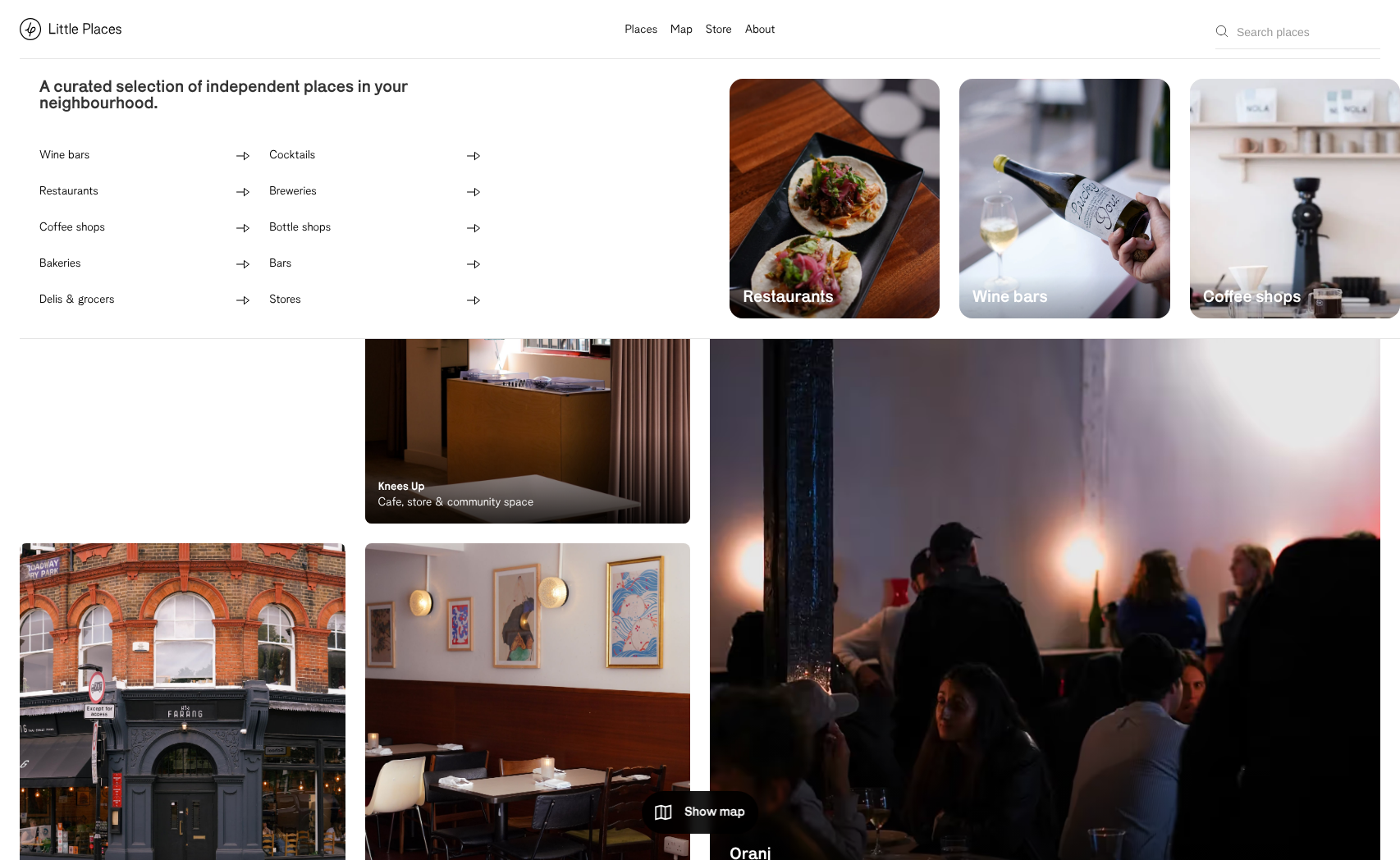 scroll, scrollTop: 0, scrollLeft: 0, axis: both 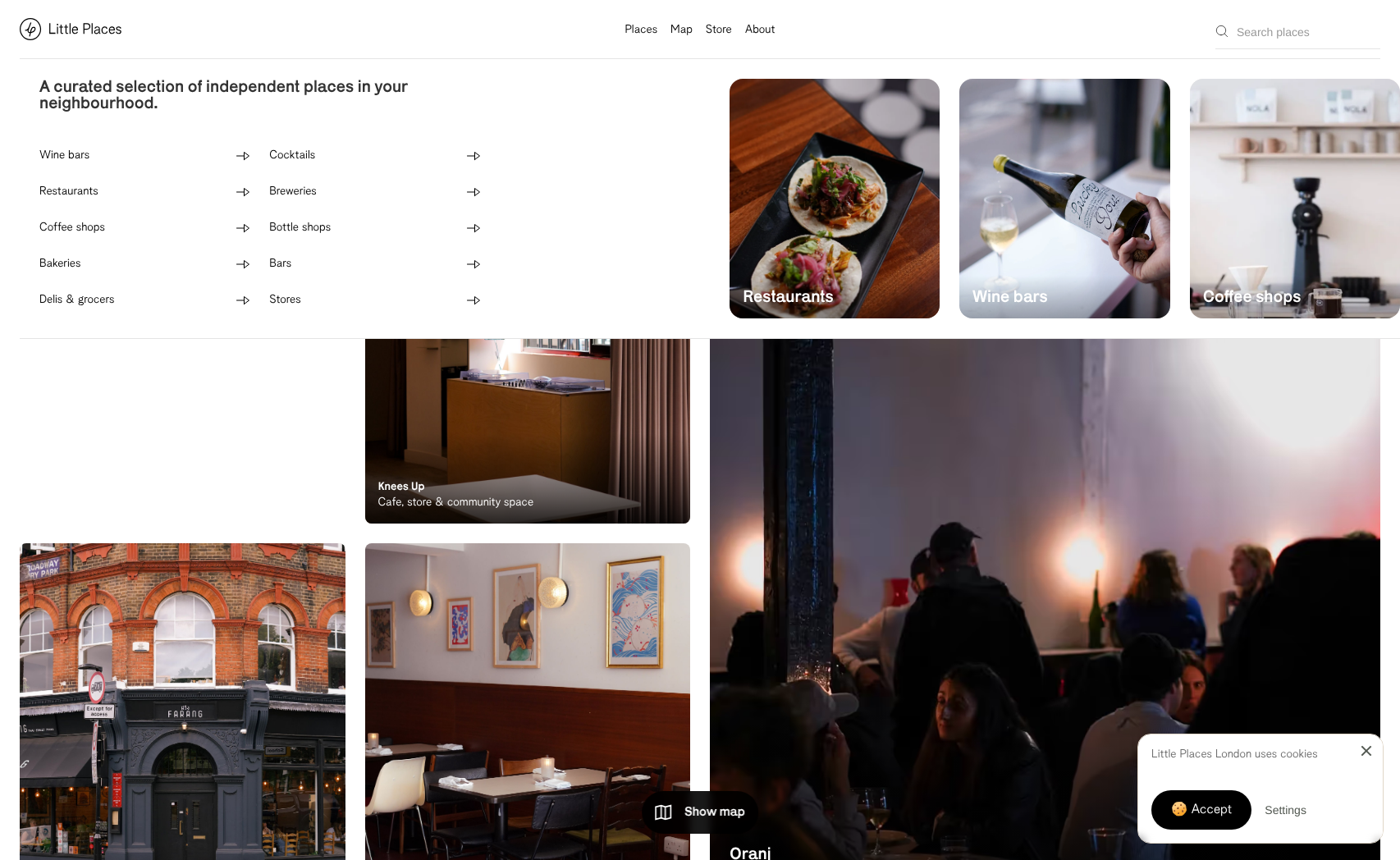 click on "Bottle shops" at bounding box center [300, 228] 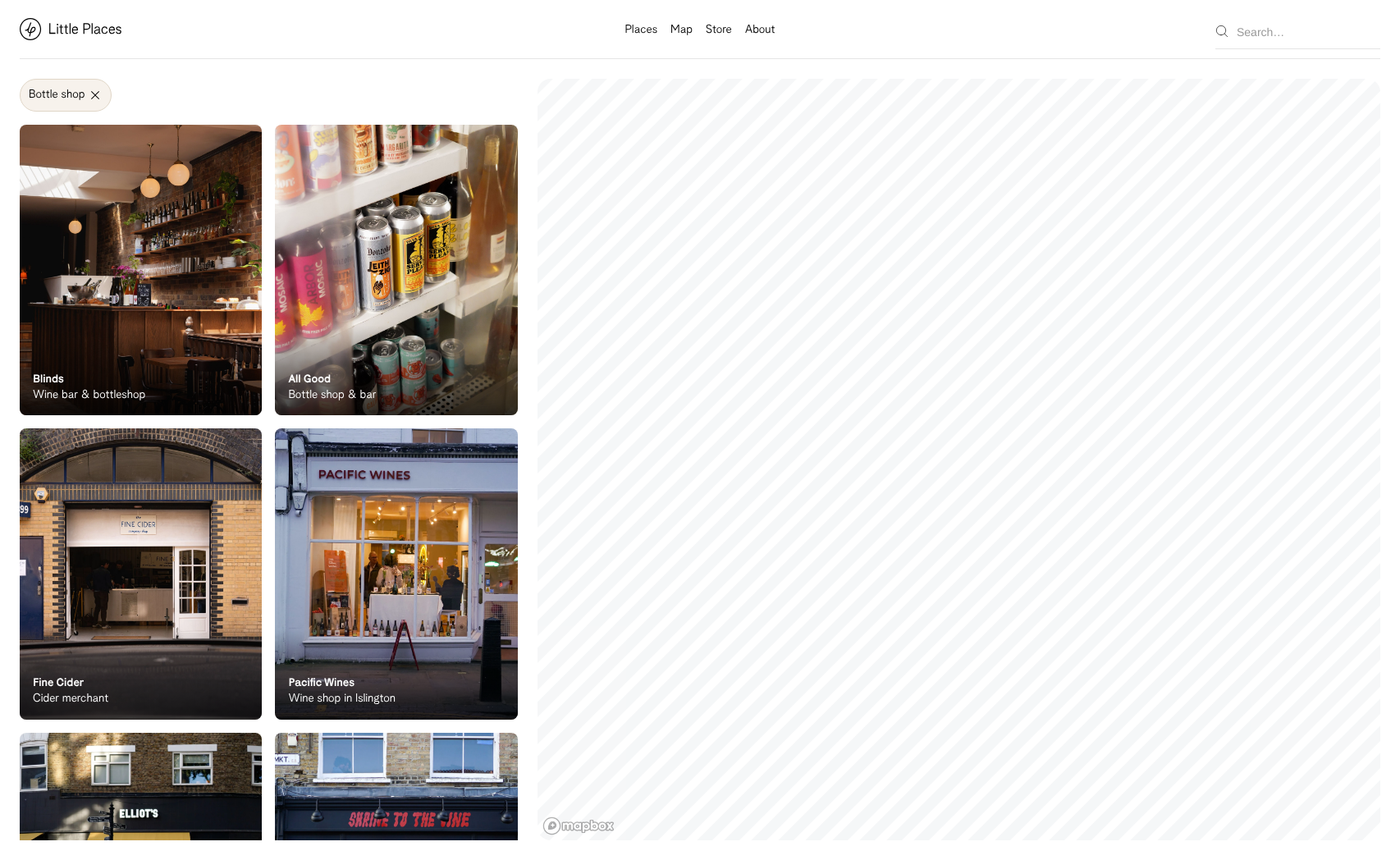 scroll, scrollTop: 0, scrollLeft: 0, axis: both 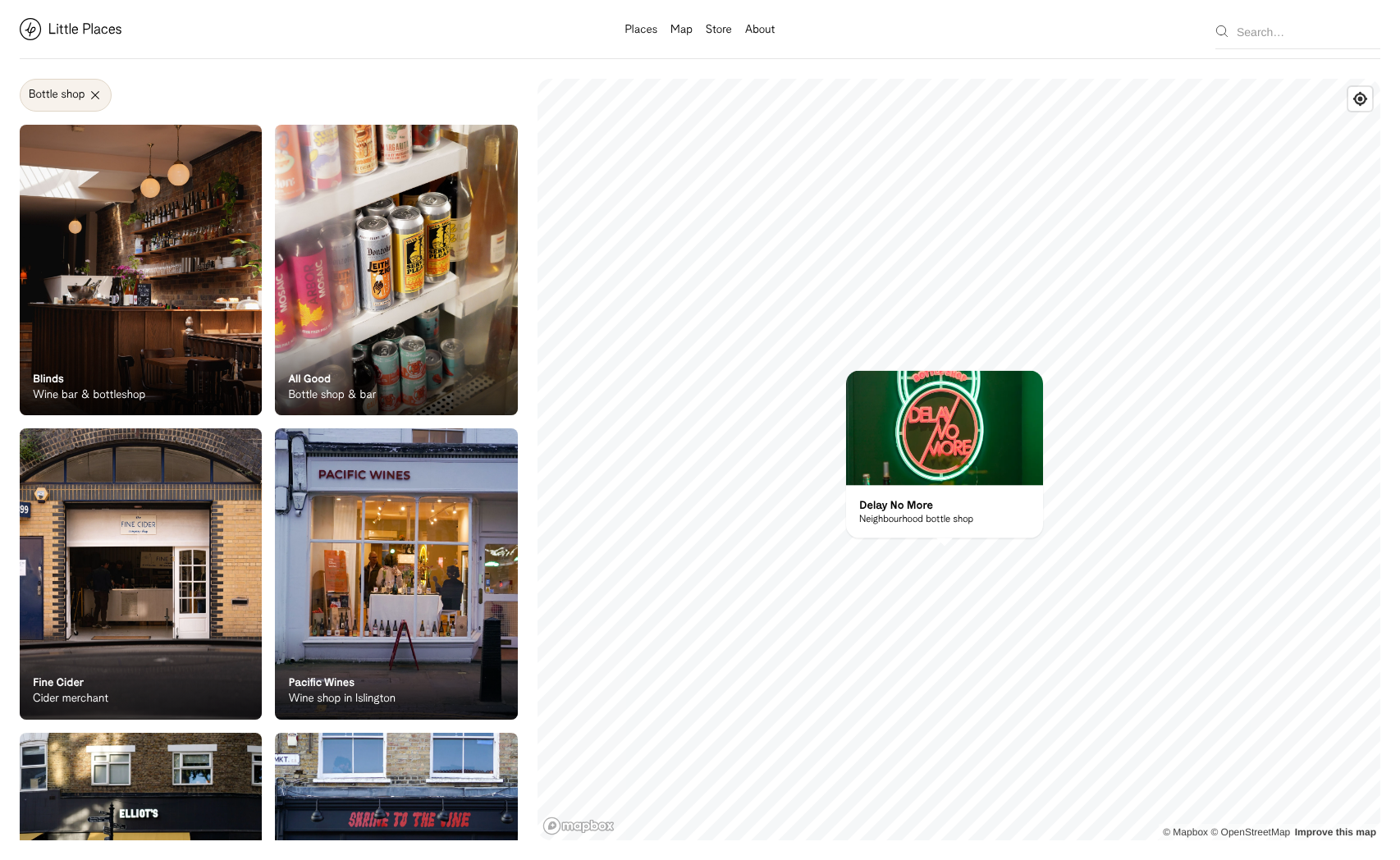 click at bounding box center [945, 428] 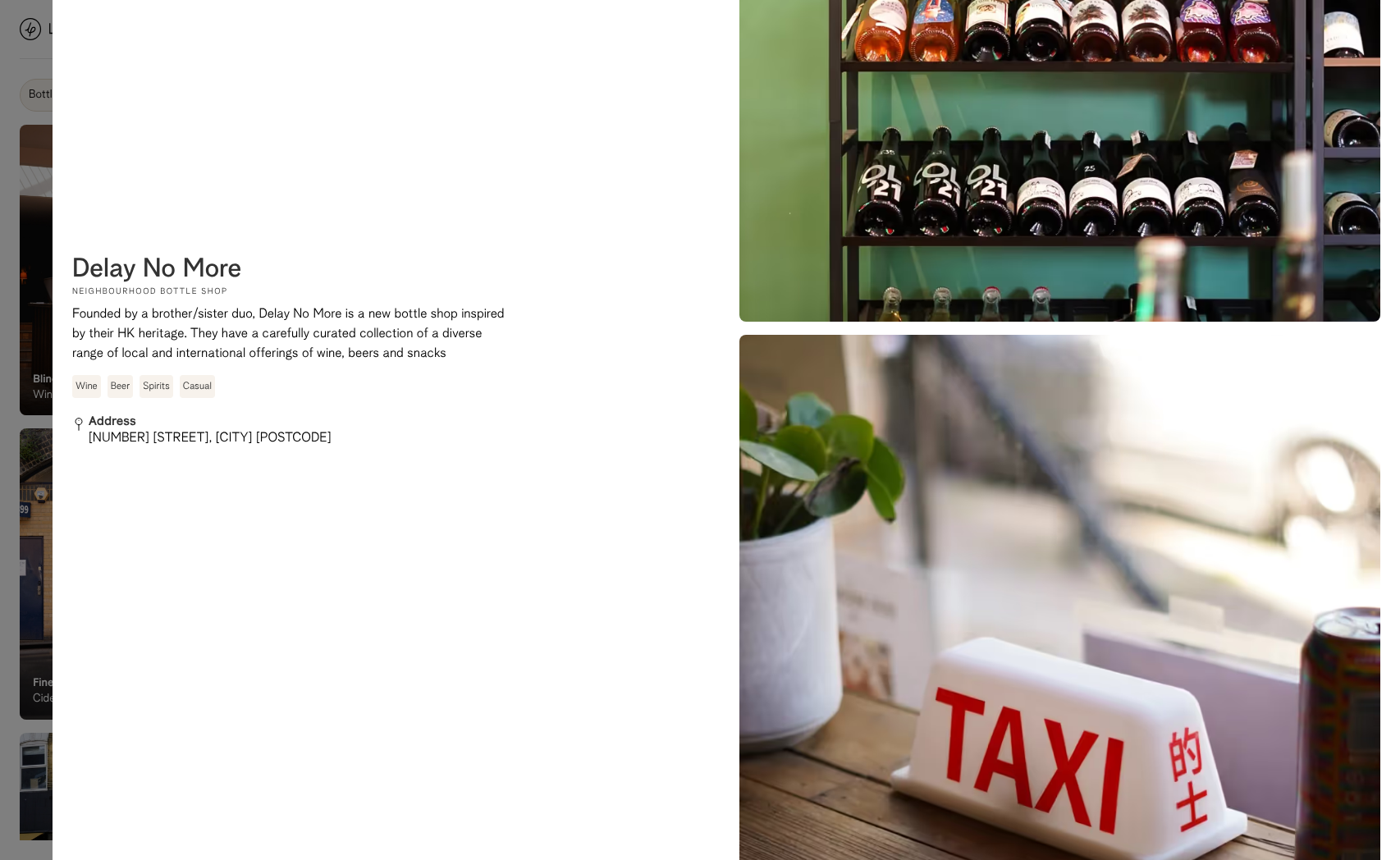 scroll, scrollTop: 3605, scrollLeft: 0, axis: vertical 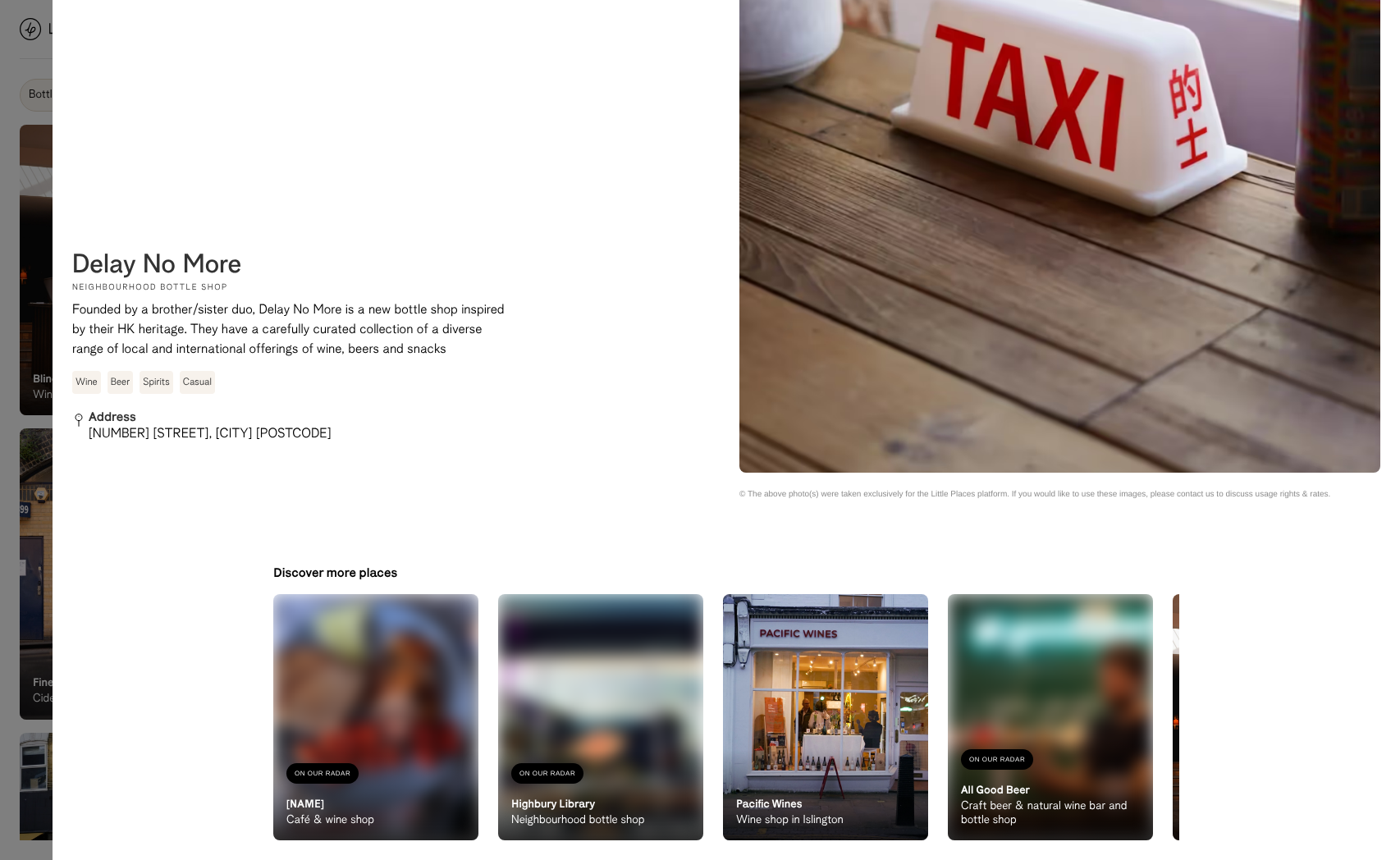 click at bounding box center (700, 430) 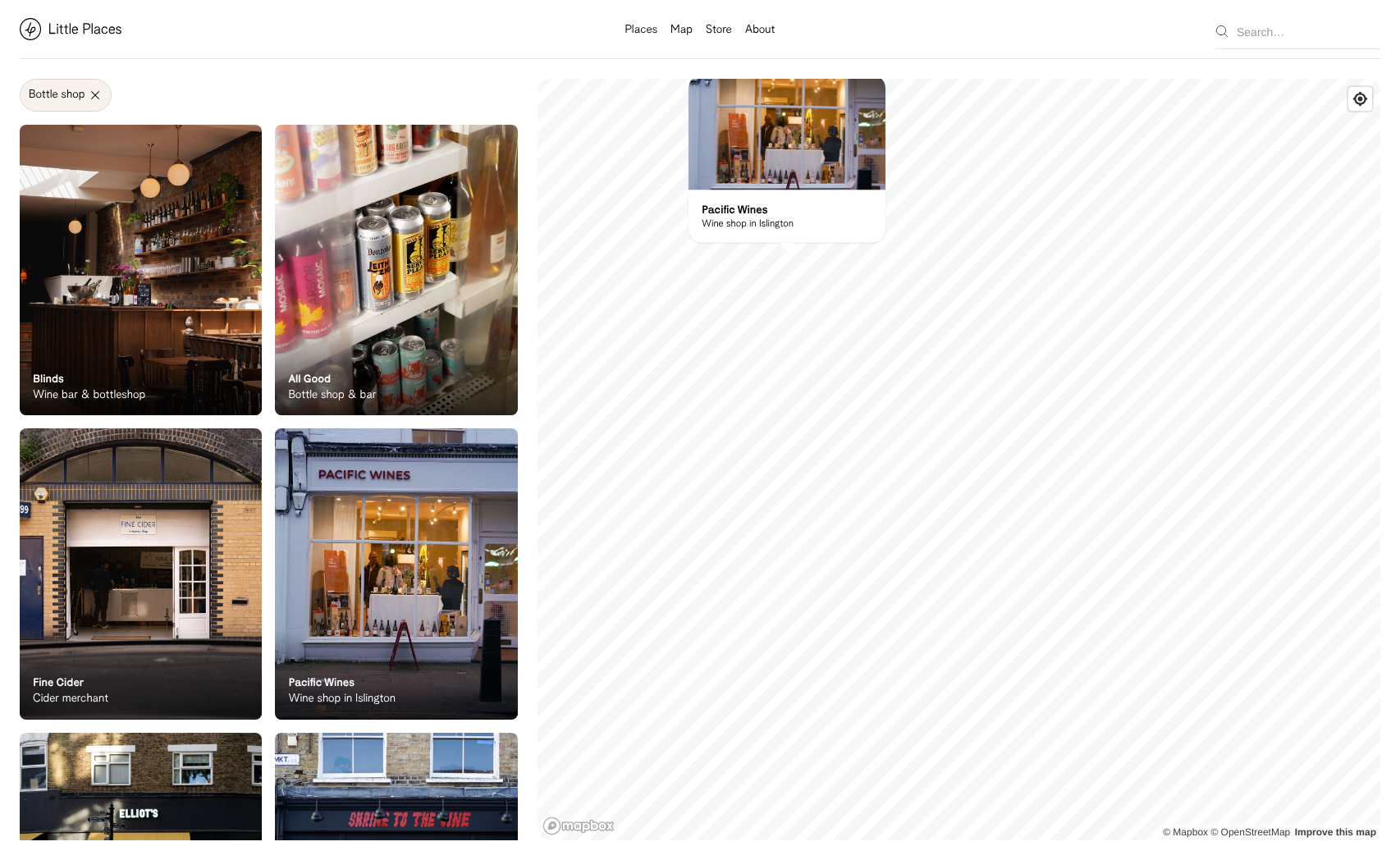 click at bounding box center [787, 133] 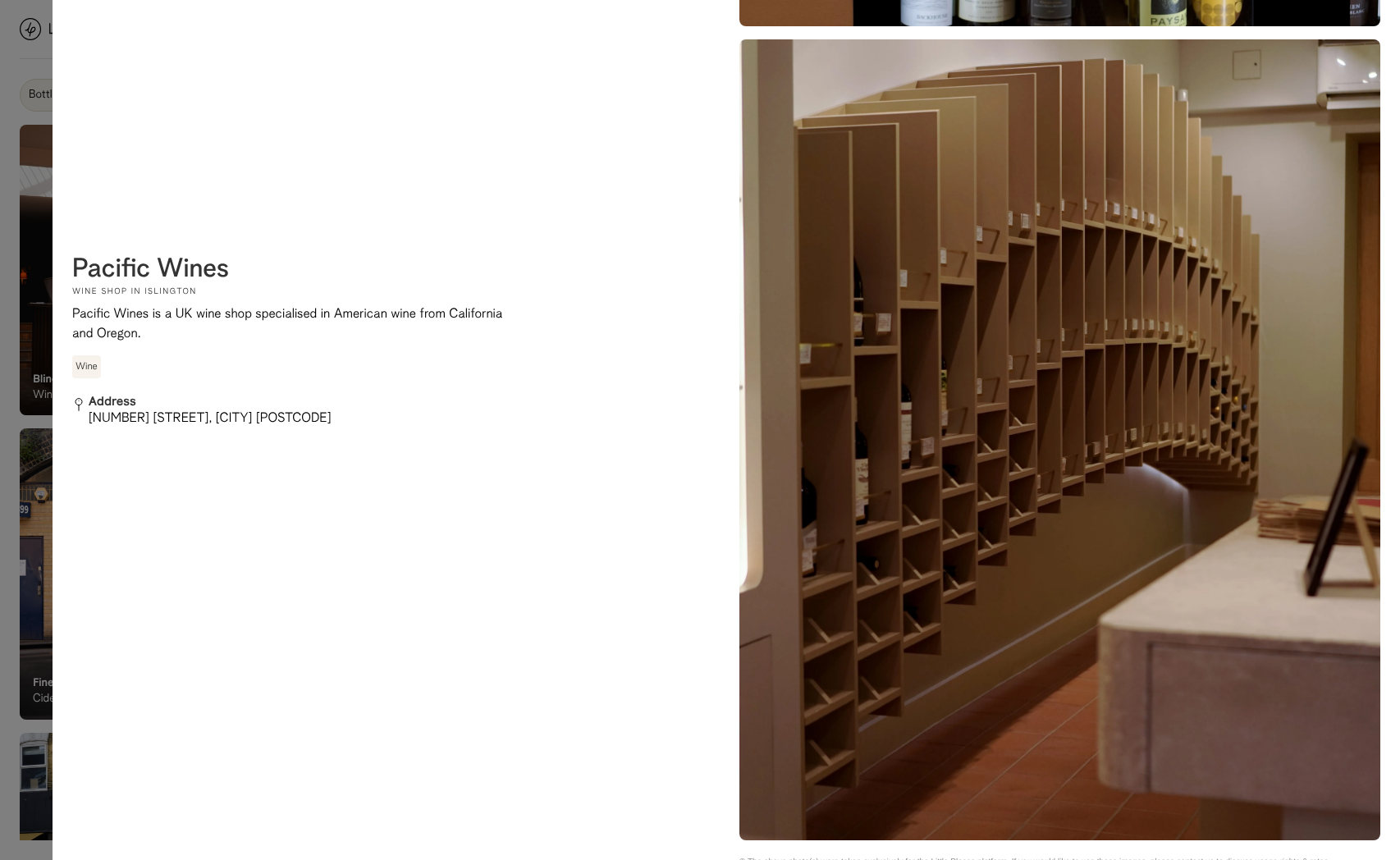 scroll, scrollTop: 1971, scrollLeft: 0, axis: vertical 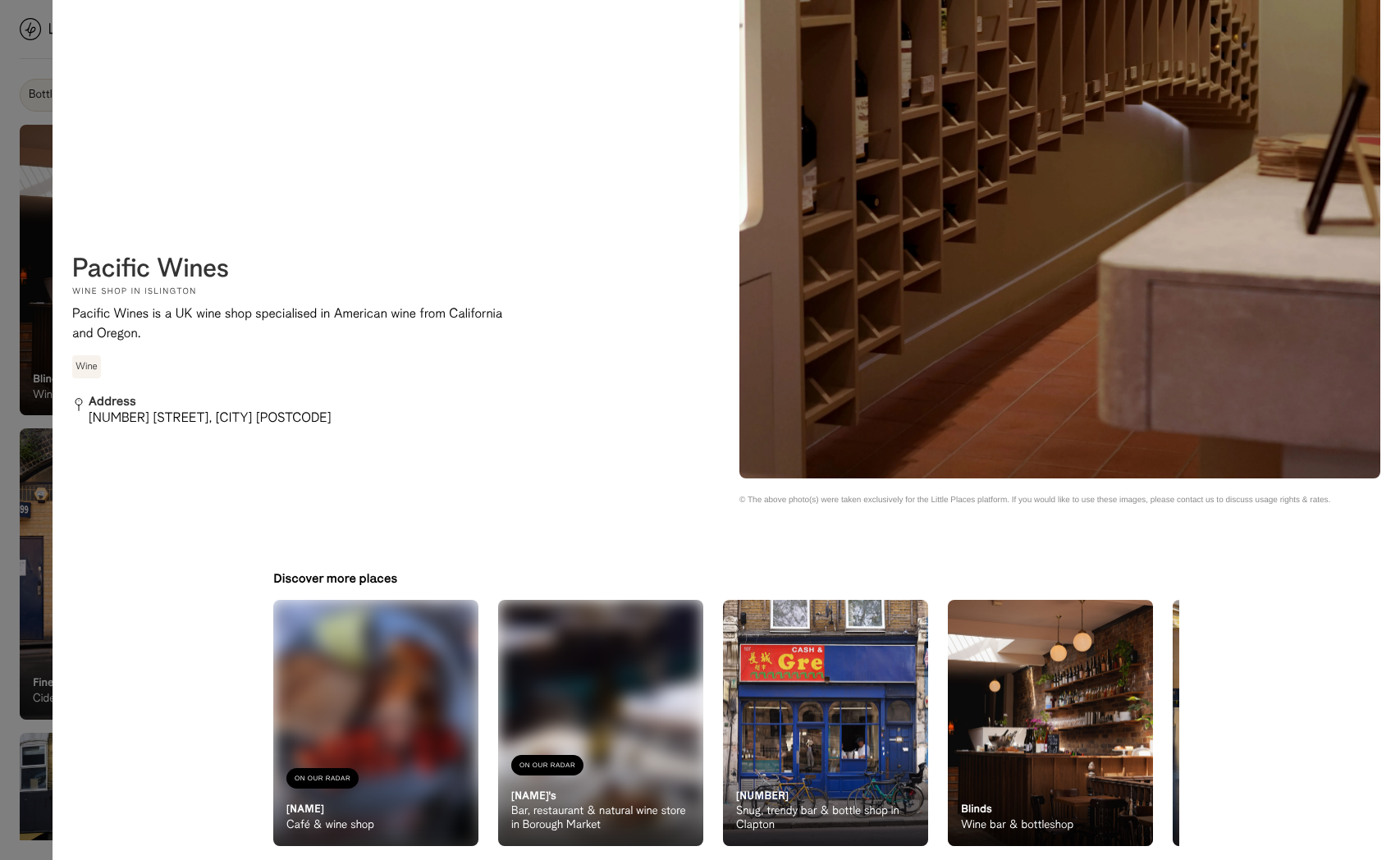 click at bounding box center [700, 430] 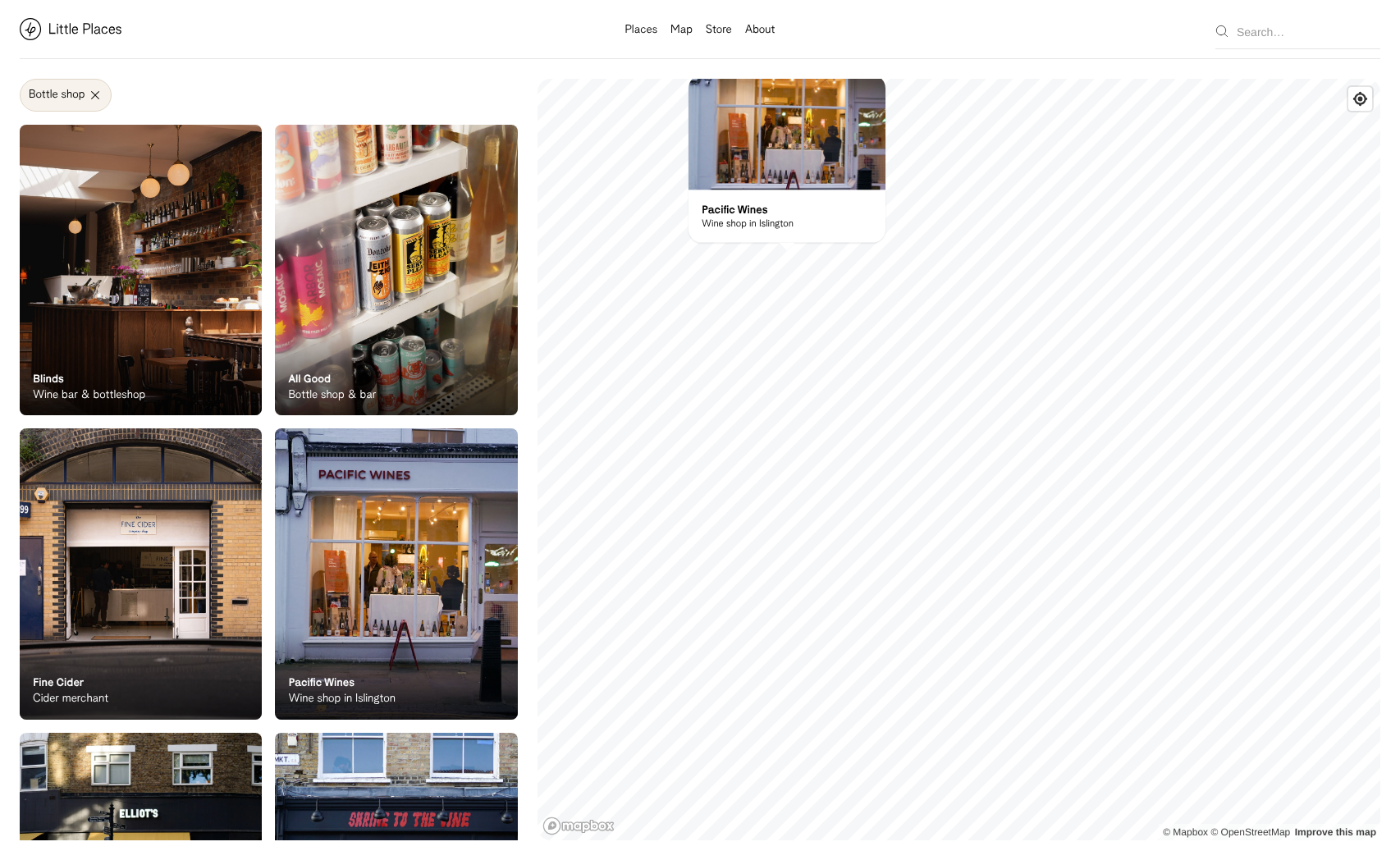 click on "On Our Radar Blinds Wine bar & bottleshop" at bounding box center [140, 370] 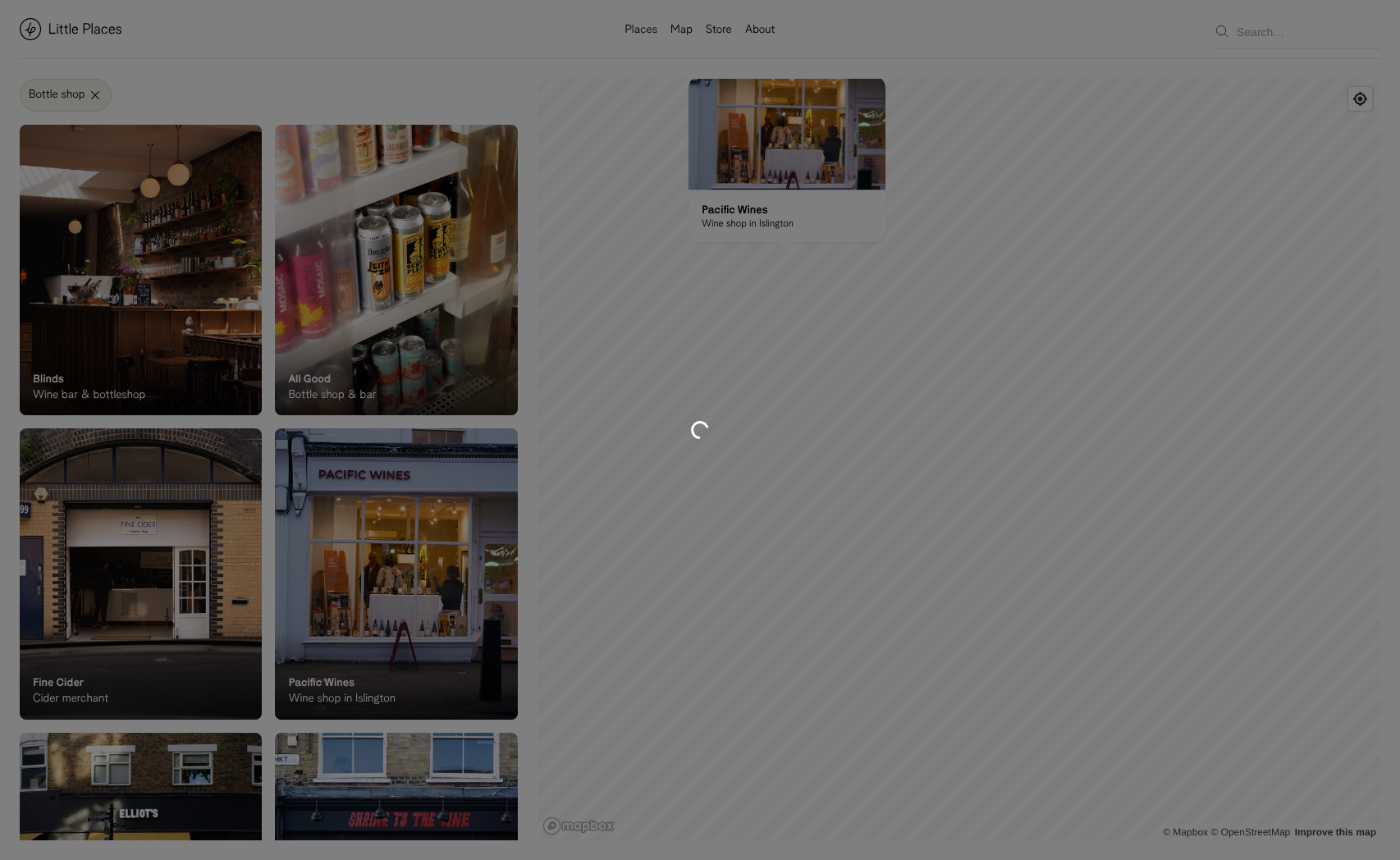 scroll, scrollTop: 0, scrollLeft: 0, axis: both 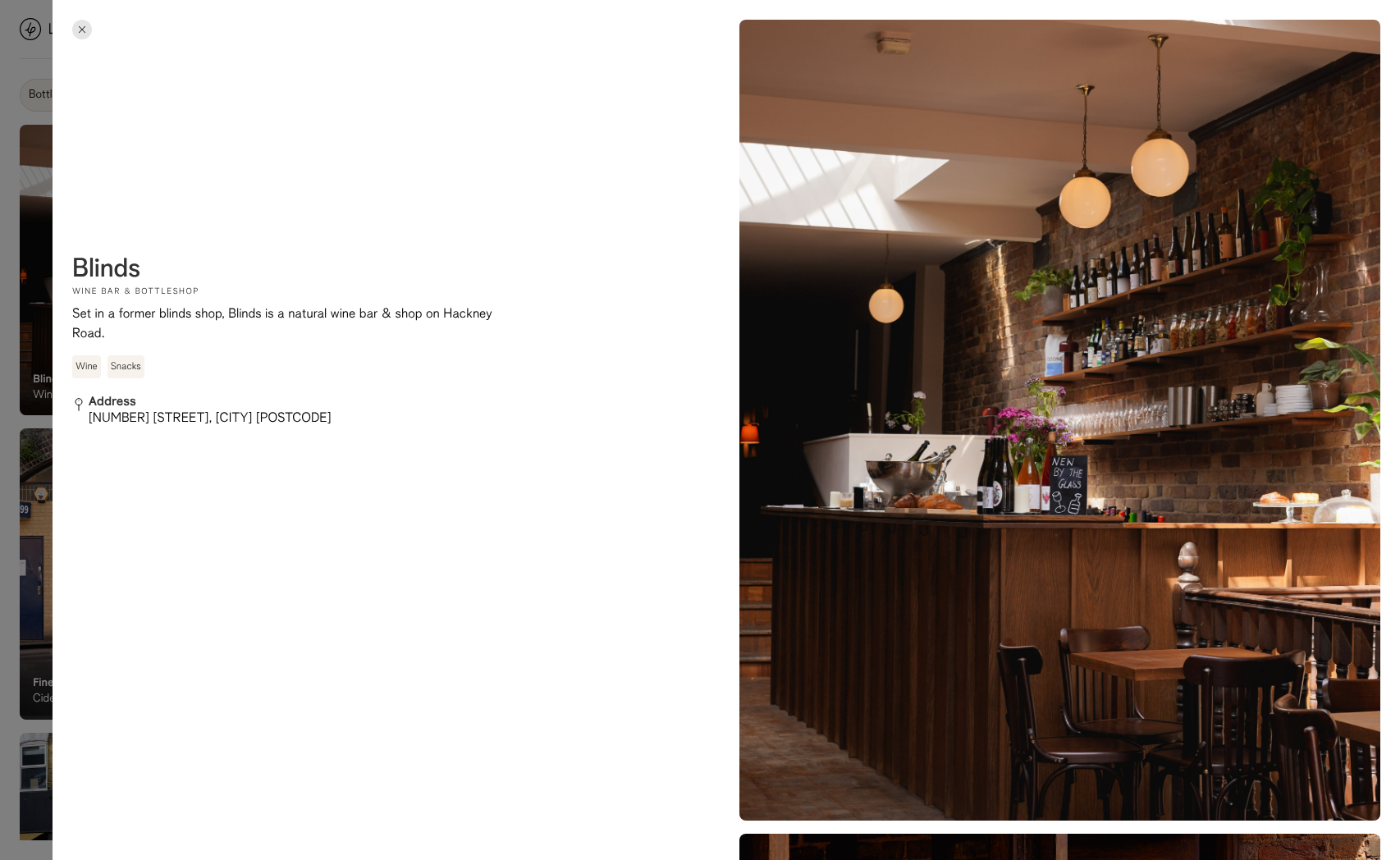 click at bounding box center [700, 430] 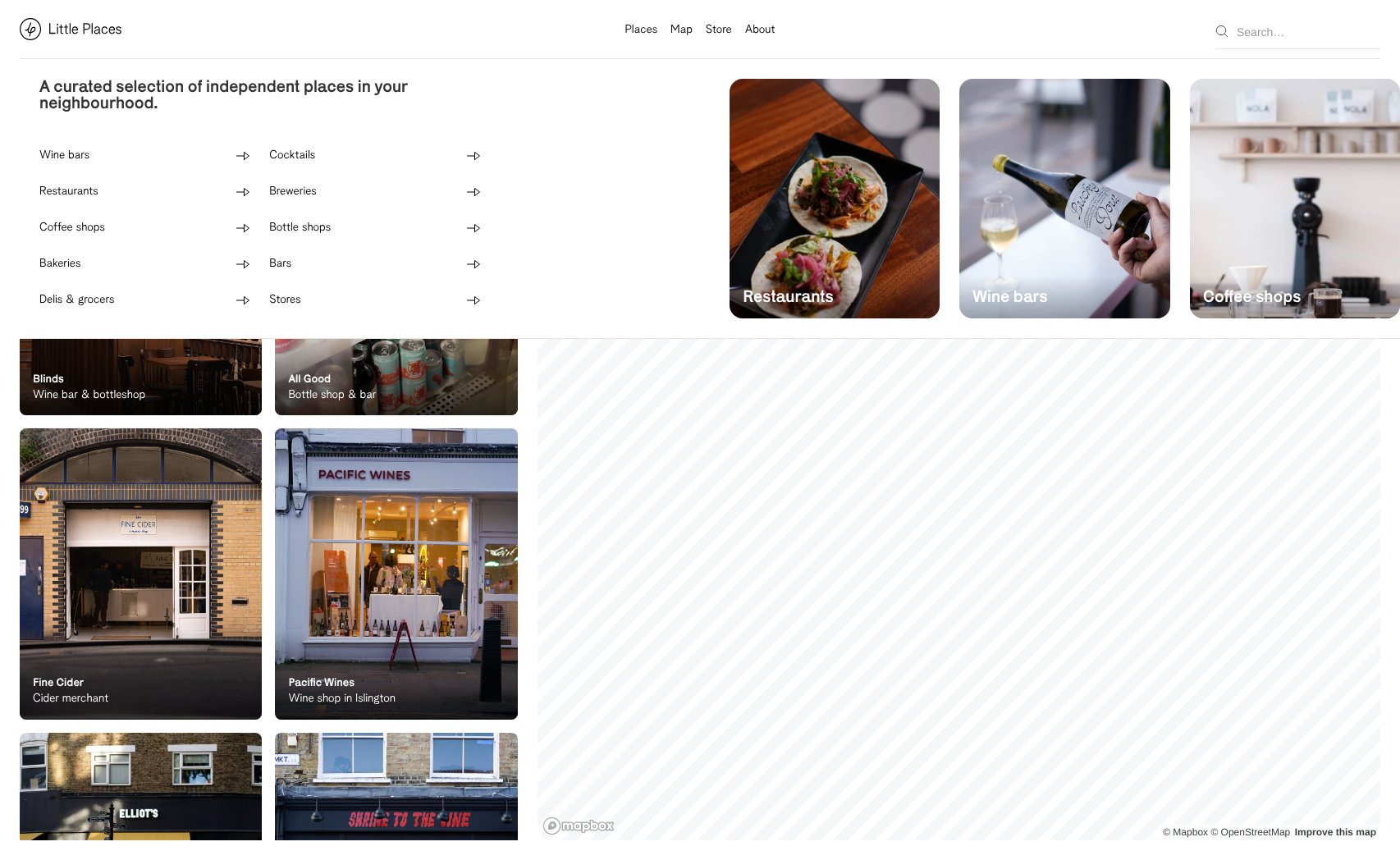 click on "Places" at bounding box center (642, 30) 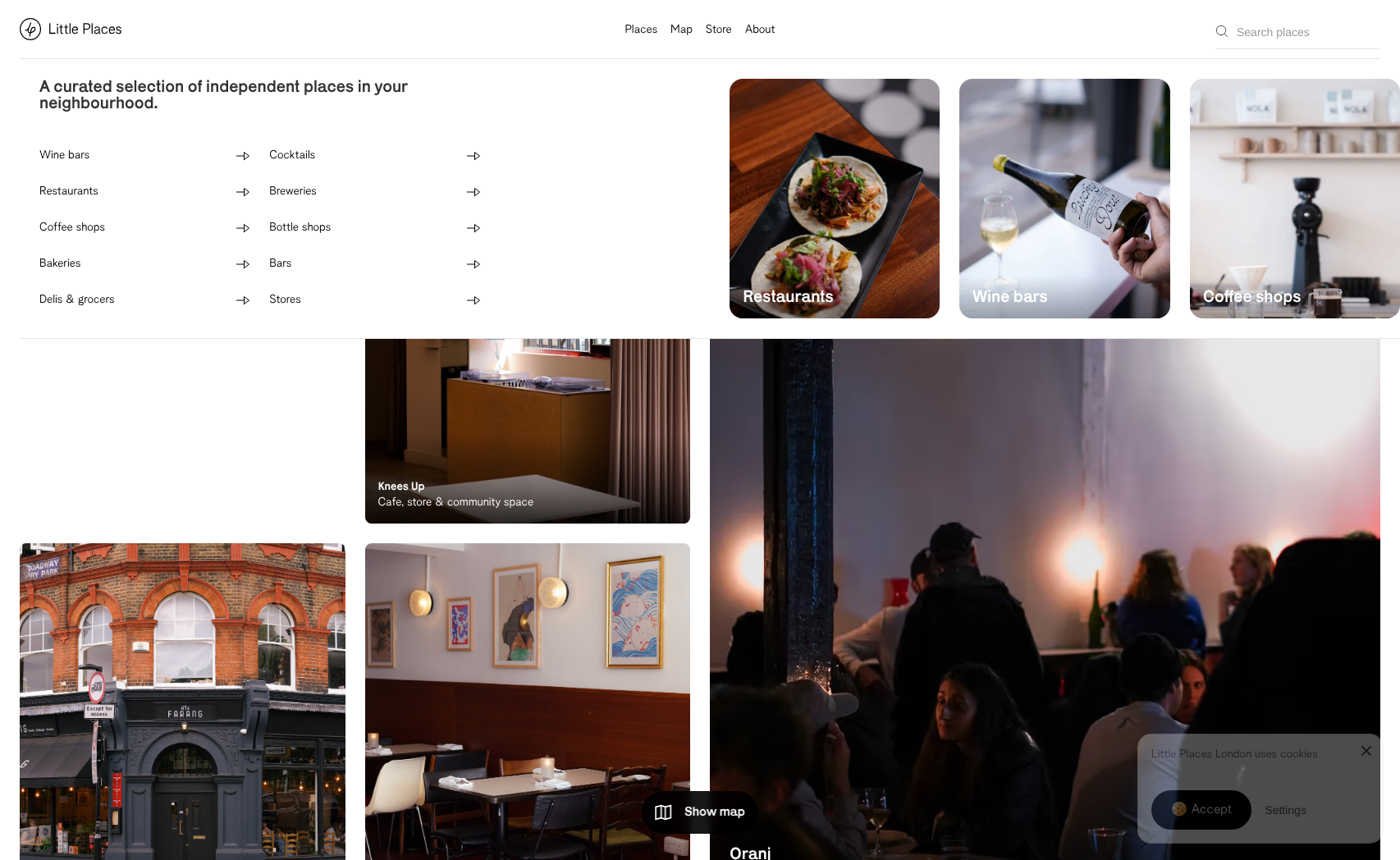scroll, scrollTop: 0, scrollLeft: 0, axis: both 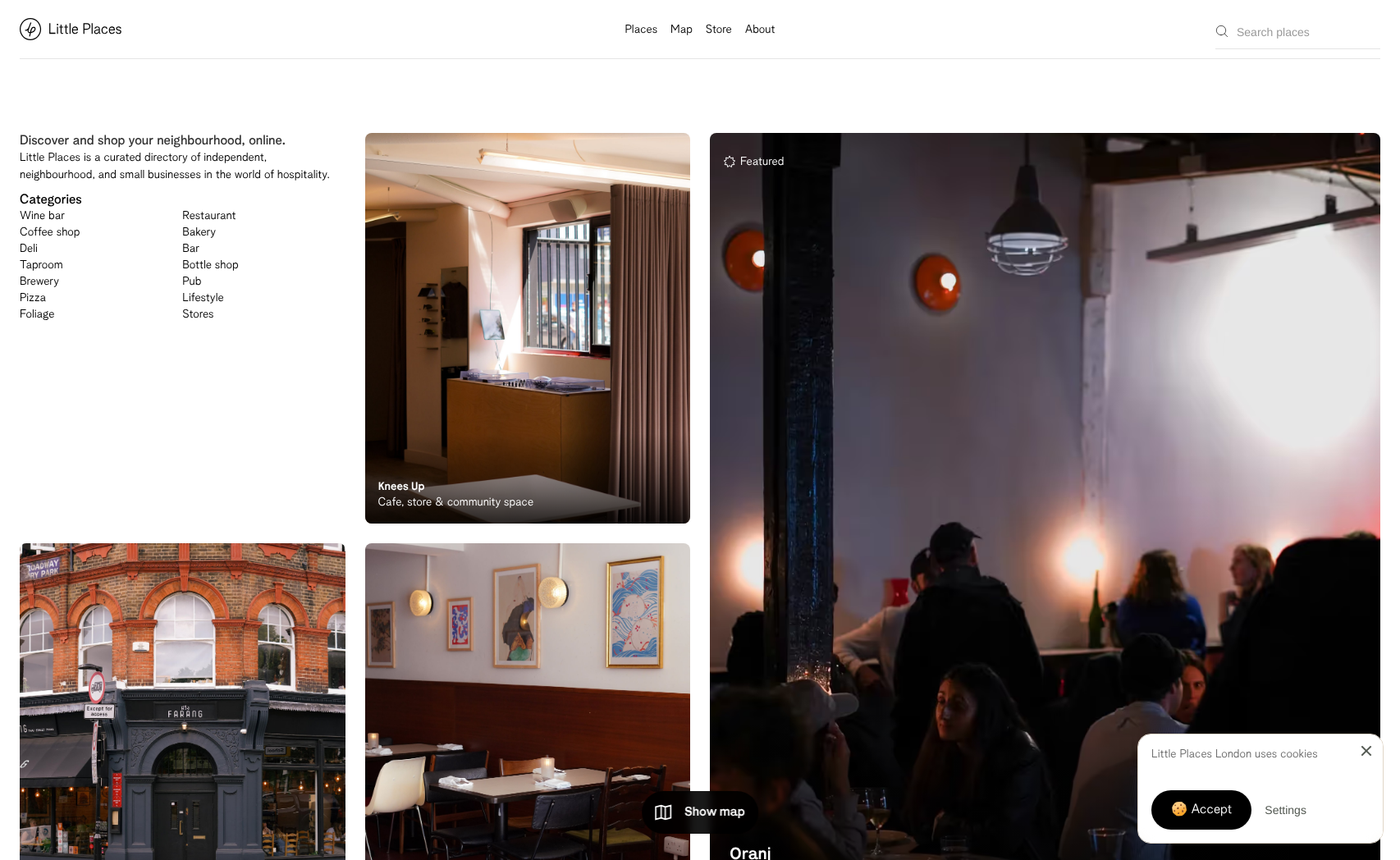 click on "Map" at bounding box center [681, 30] 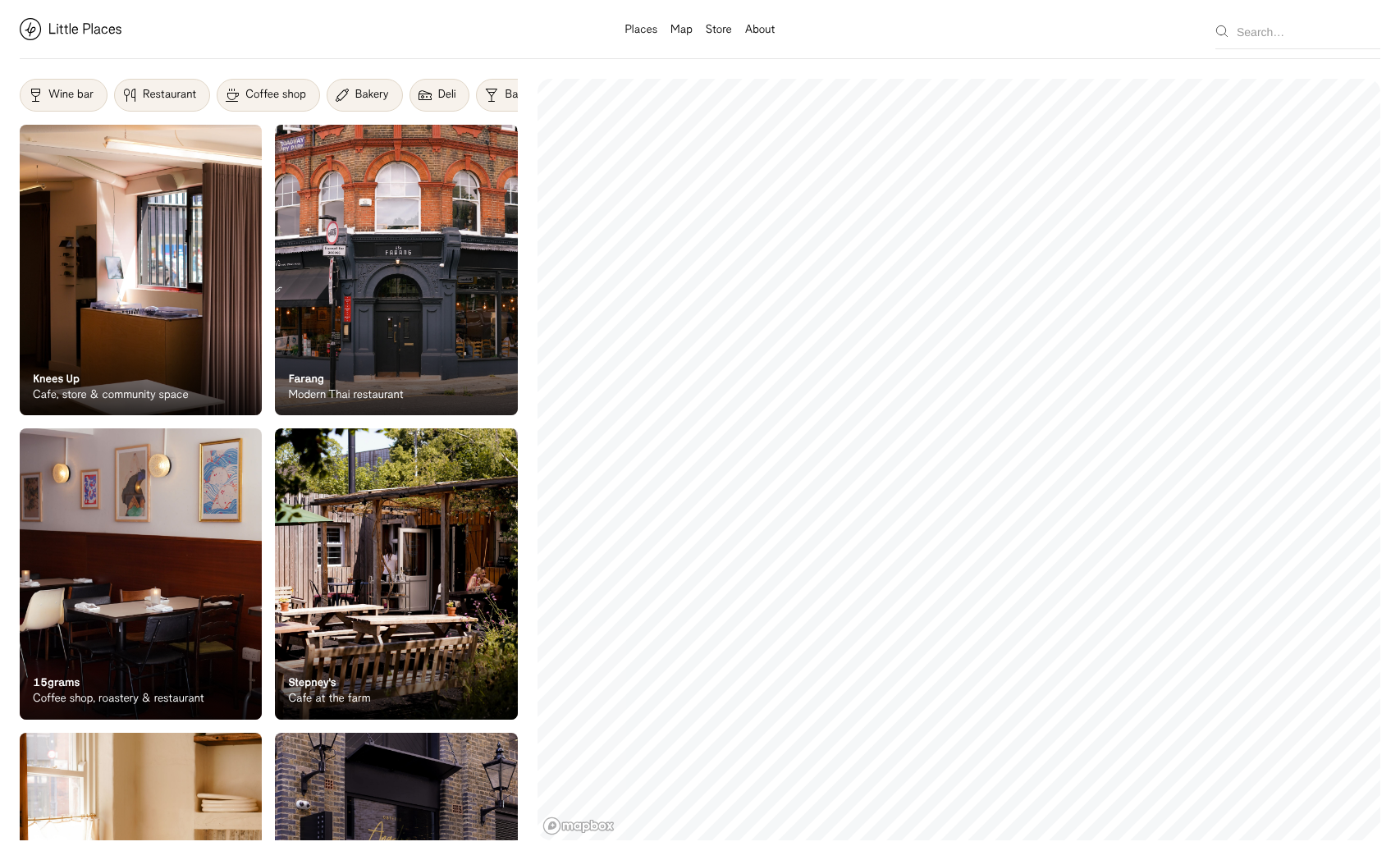 scroll, scrollTop: 0, scrollLeft: 0, axis: both 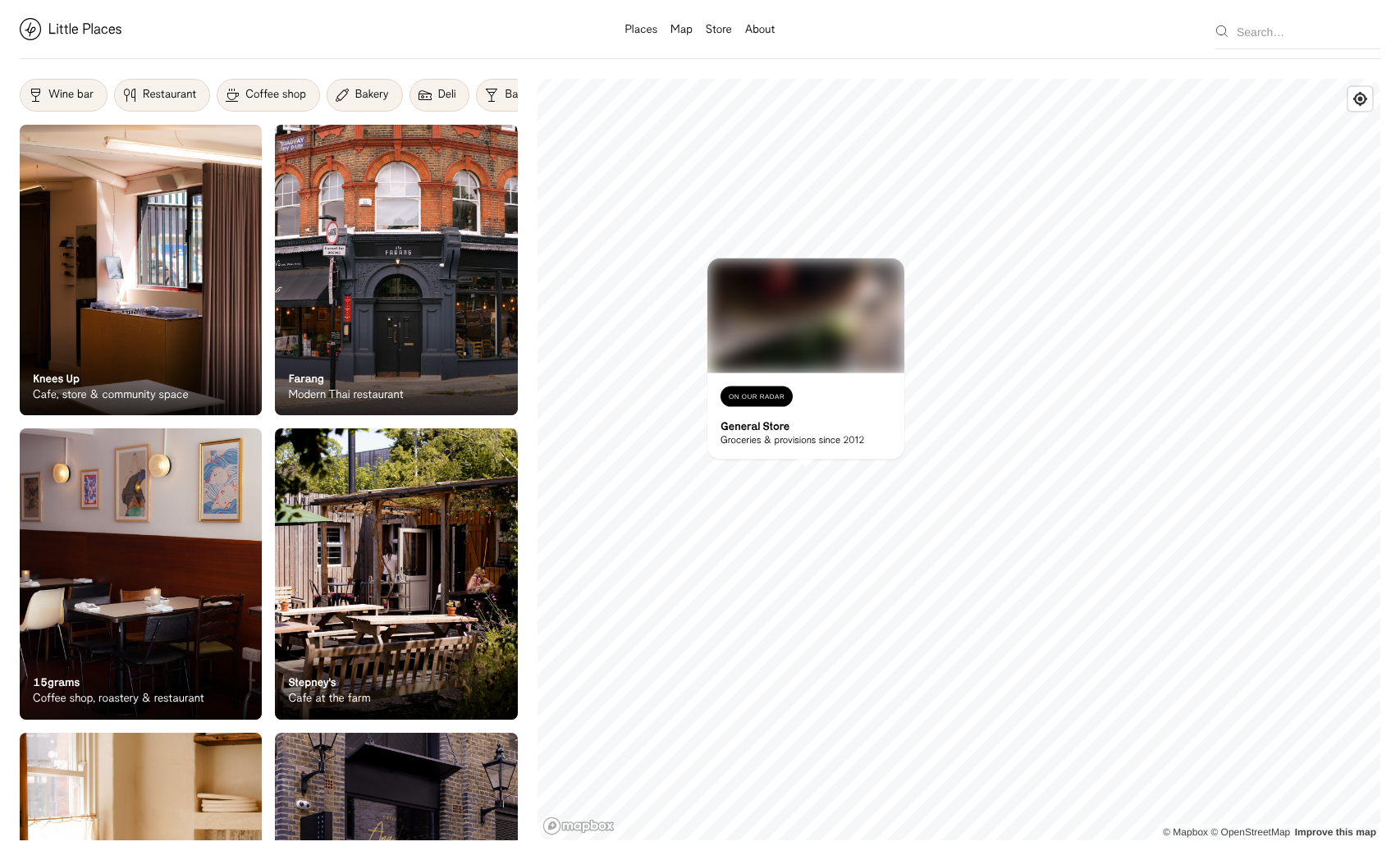 click at bounding box center (806, 316) 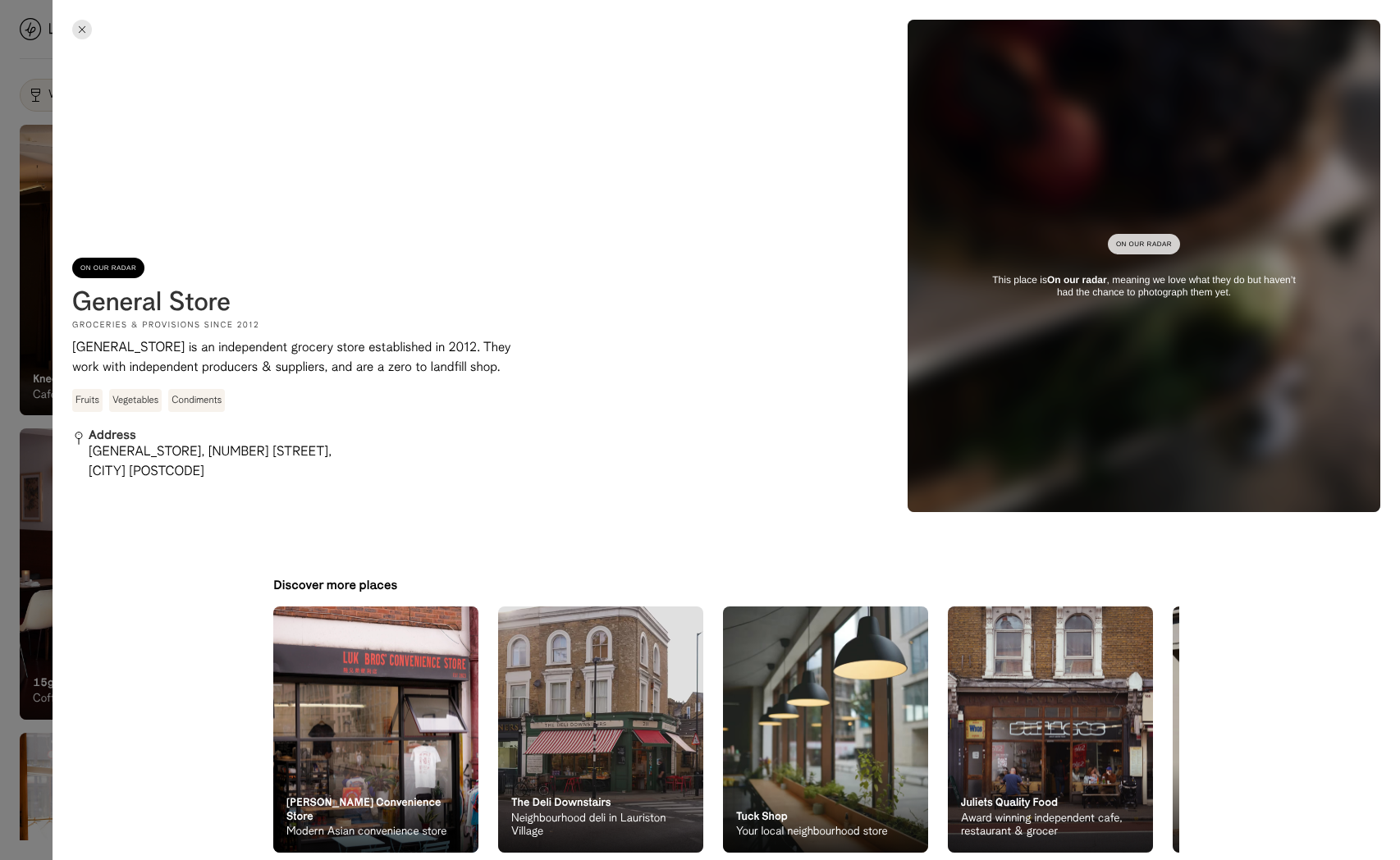 scroll, scrollTop: 12, scrollLeft: 0, axis: vertical 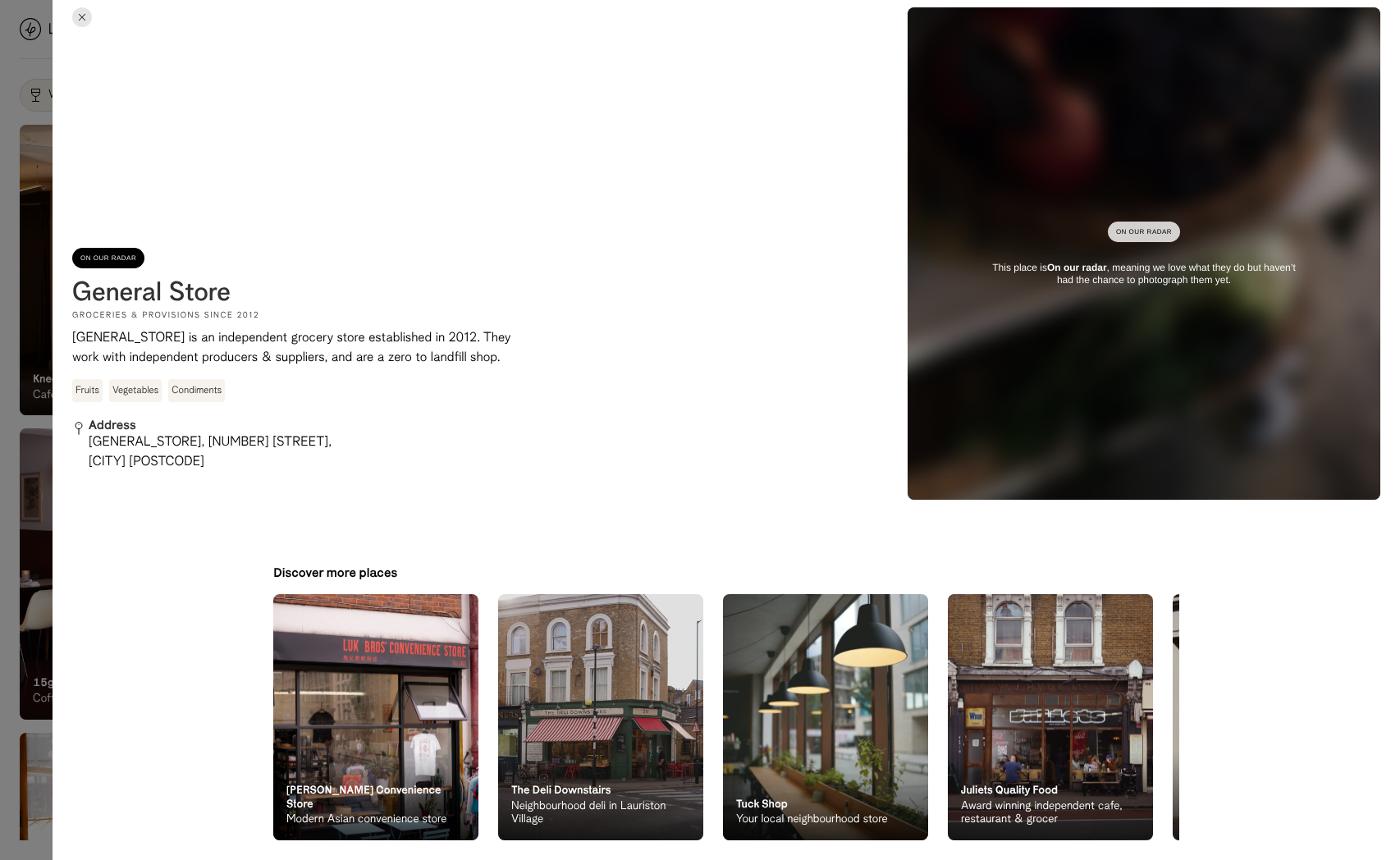 click at bounding box center [700, 430] 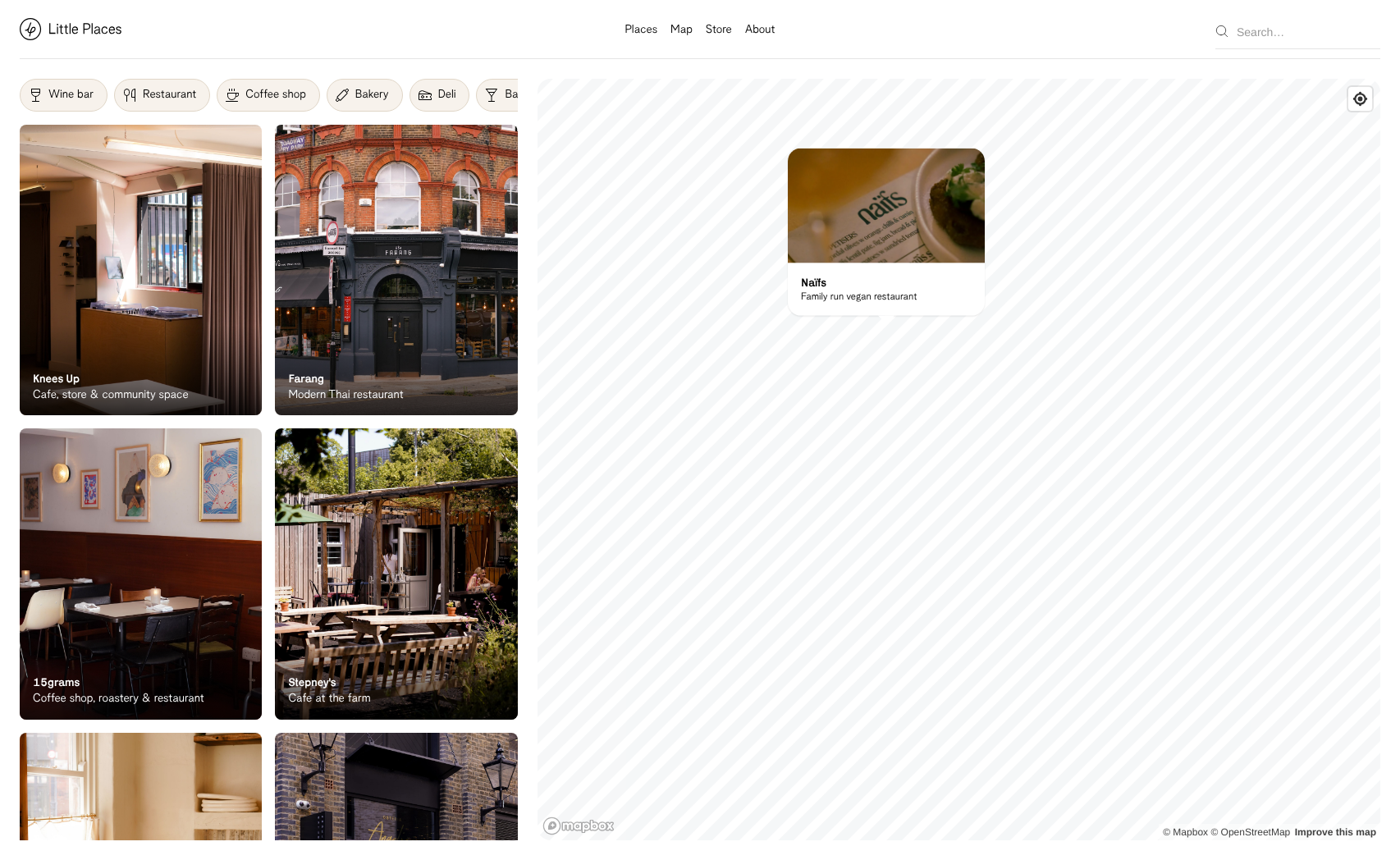 click at bounding box center [886, 206] 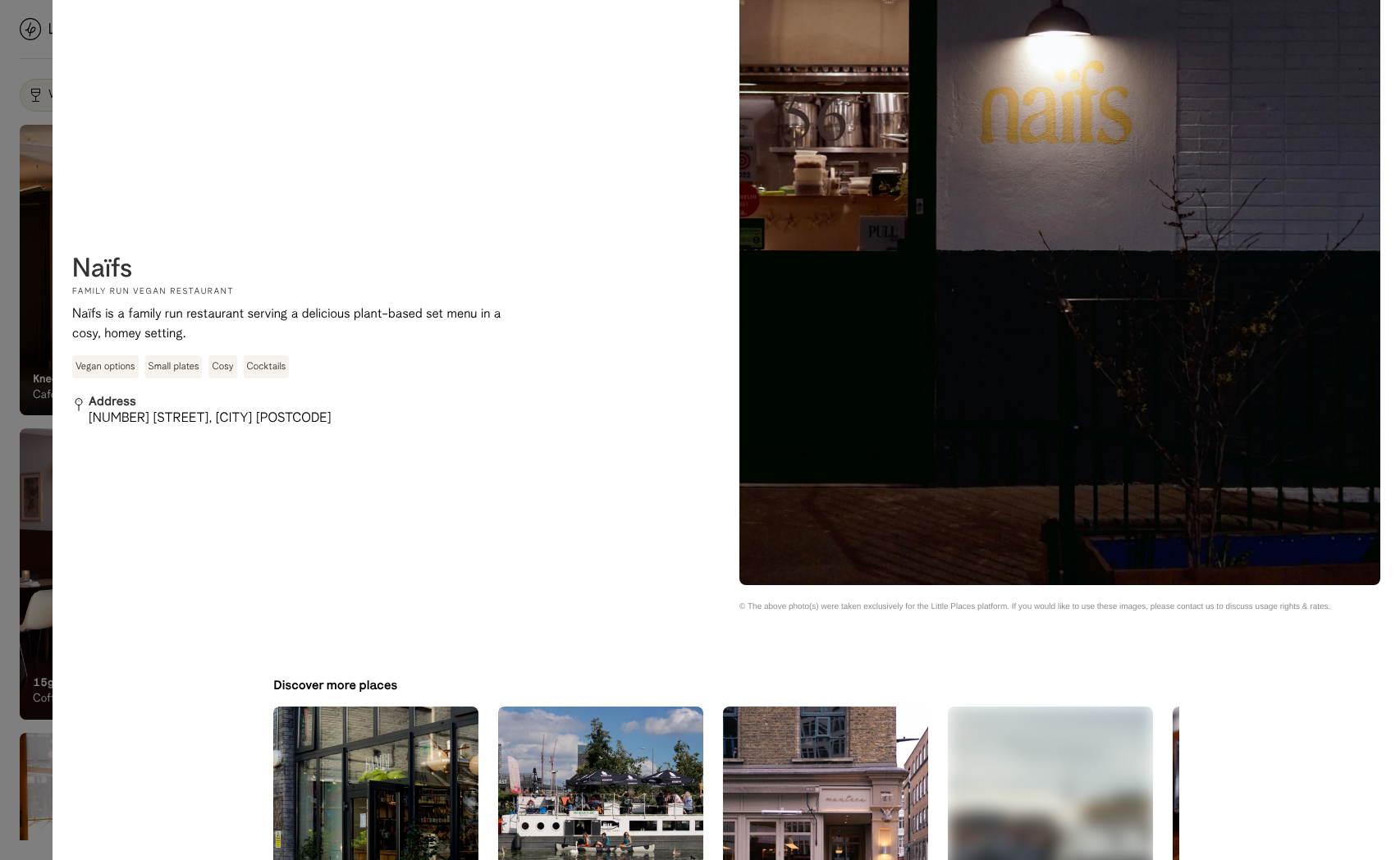 scroll, scrollTop: 1977, scrollLeft: 0, axis: vertical 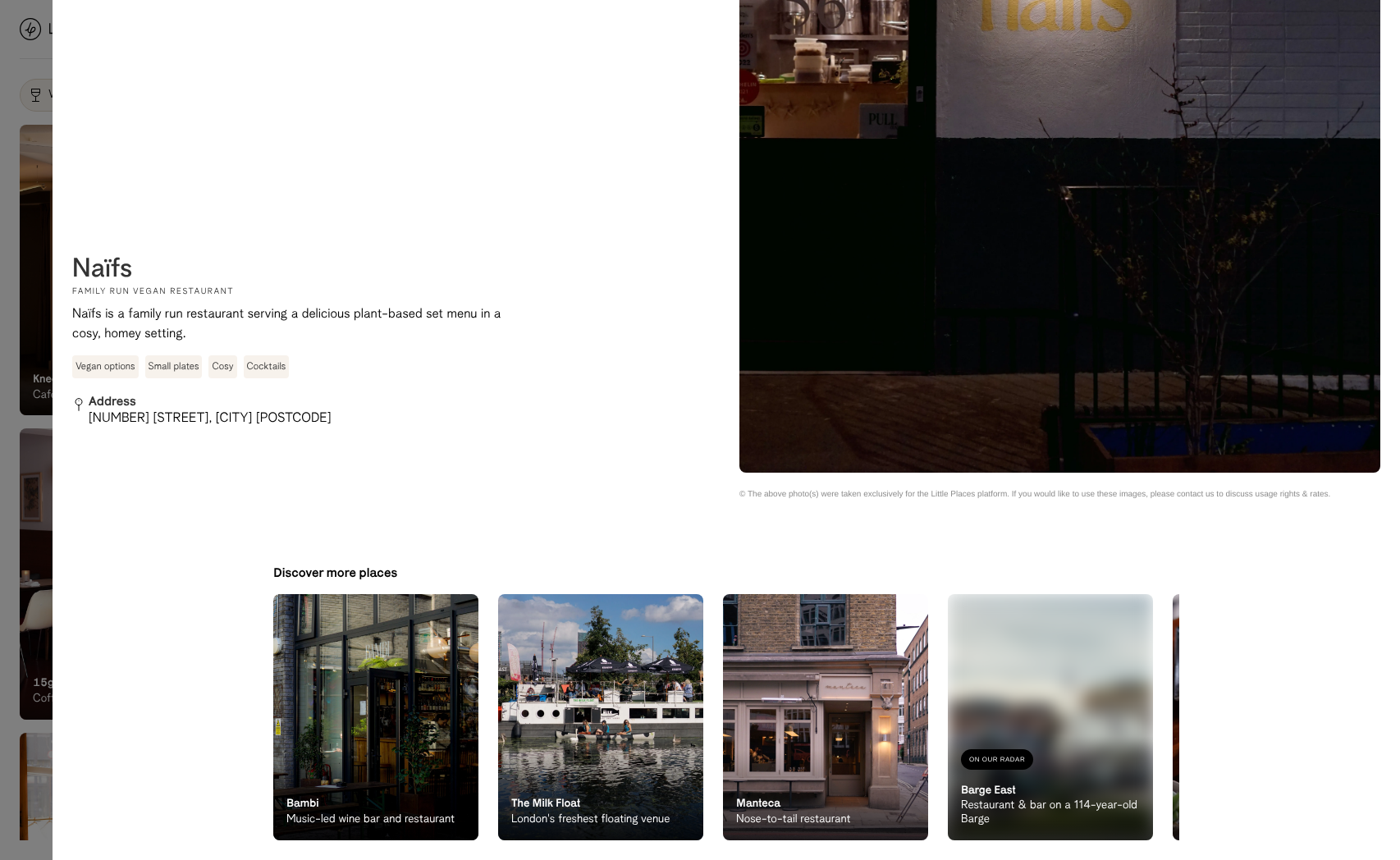 click at bounding box center [700, 430] 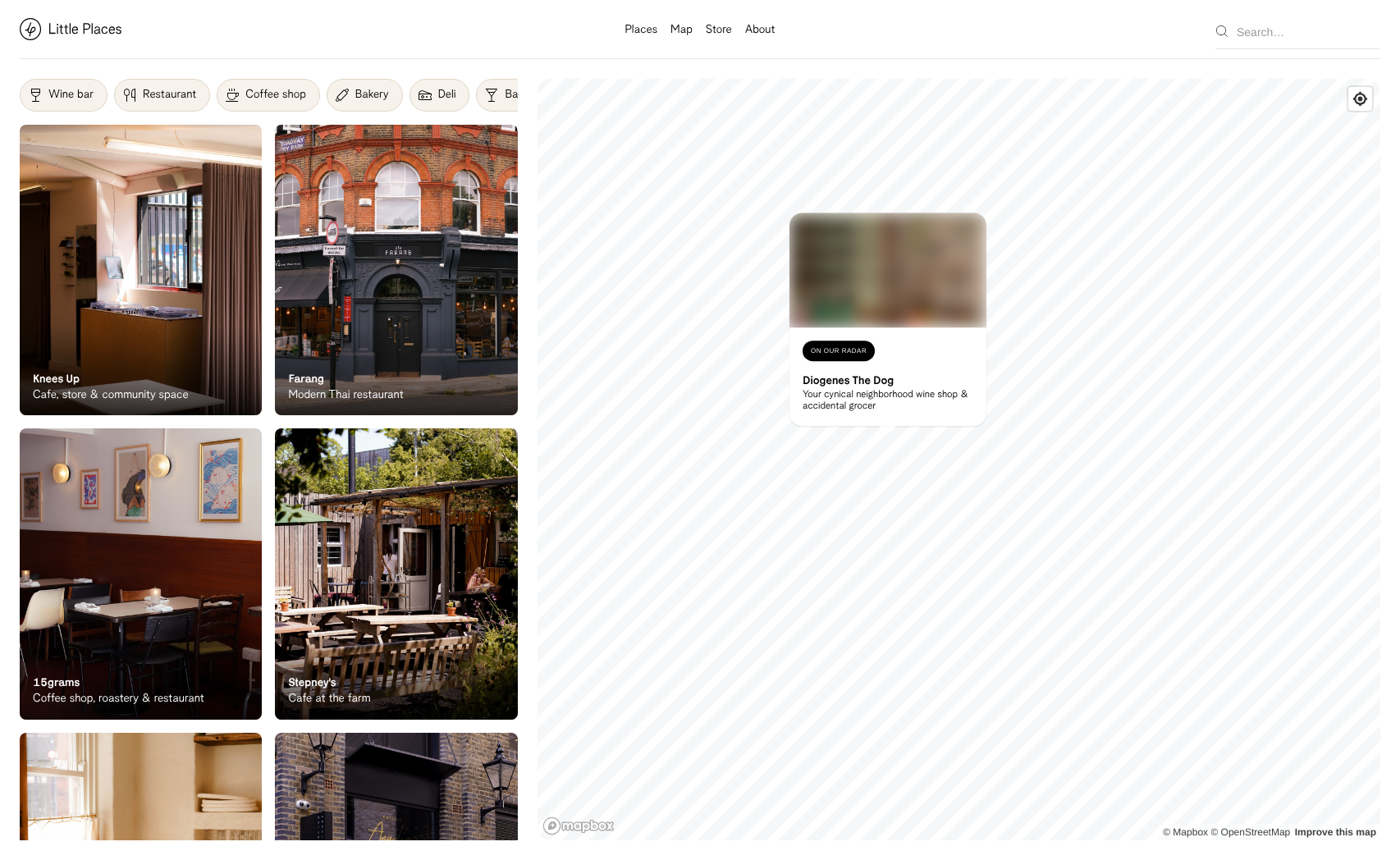 click at bounding box center (888, 270) 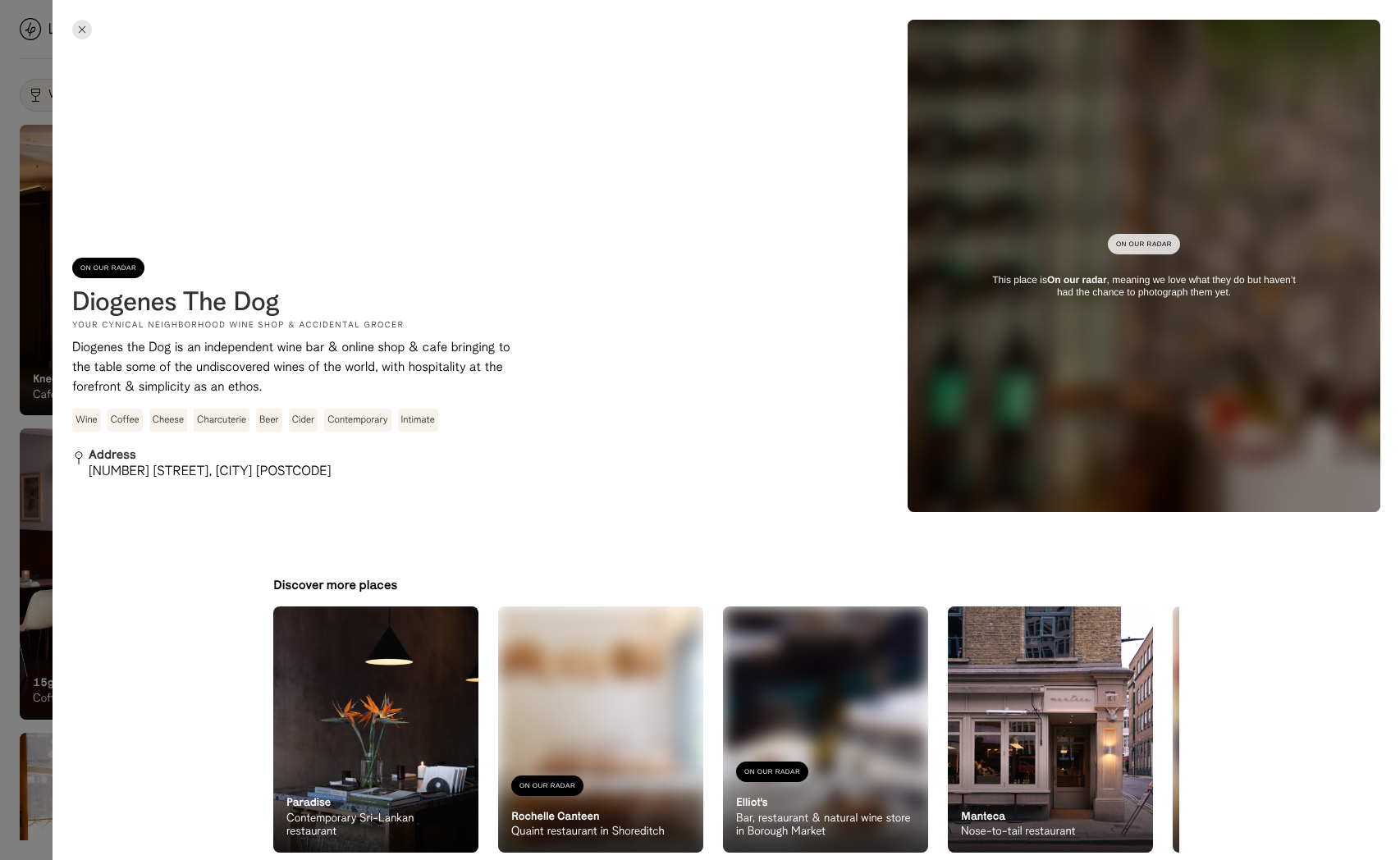 click on "On Our Radar Diogenes The Dog Your cynical neighborhood wine shop & accidental grocer Diogenes the Dog is an independent wine bar & online shop & cafe bringing to the table some of the undiscovered wines of the world, with hospitality at the forefront & simplicity as an ethos. Wine Coffee Cheese Charcuterie Beer Cider Contemporary Intimate" at bounding box center [294, 345] 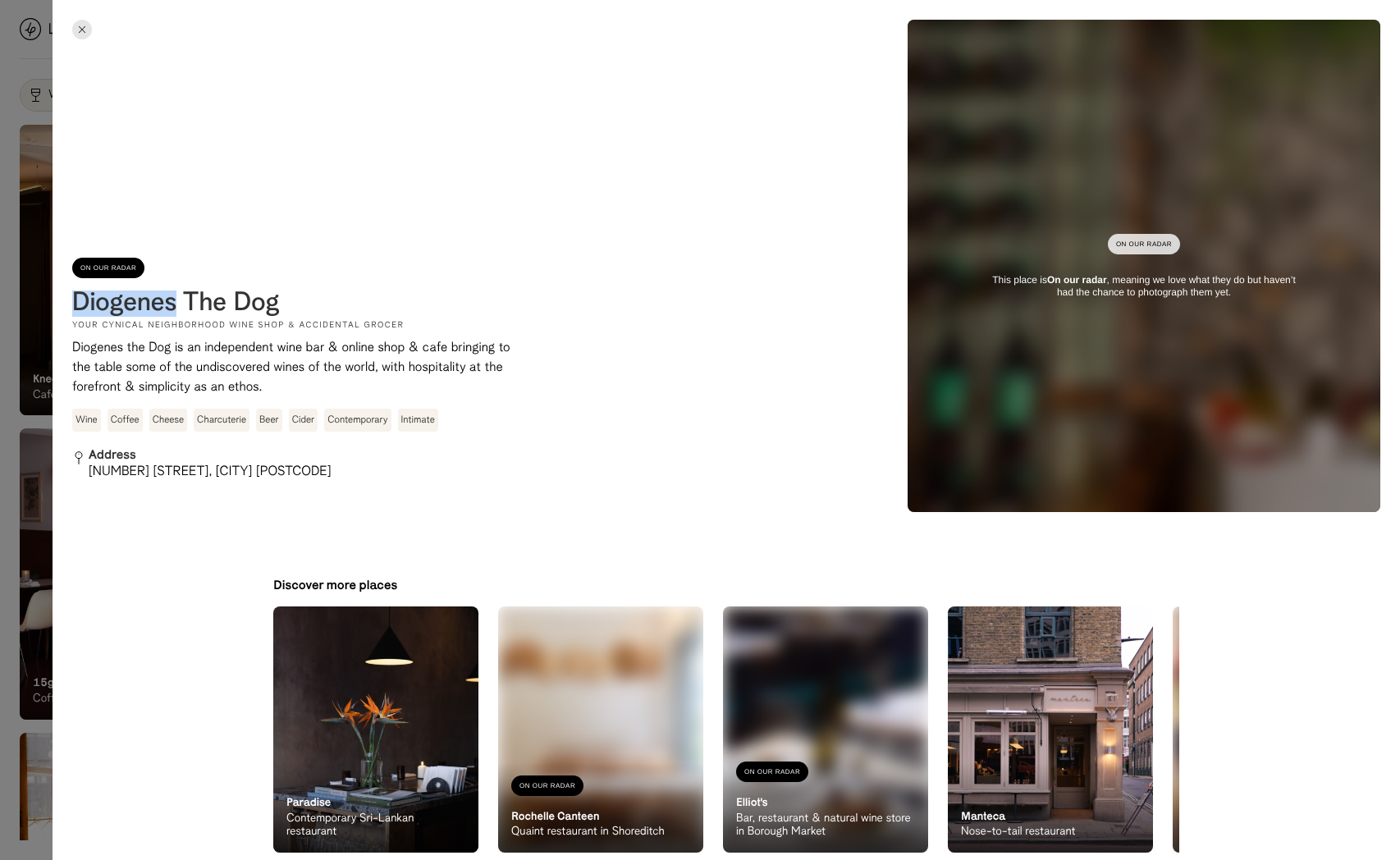 click on "On Our Radar Diogenes The Dog Your cynical neighborhood wine shop & accidental grocer Diogenes the Dog is an independent wine bar & online shop & cafe bringing to the table some of the undiscovered wines of the world, with hospitality at the forefront & simplicity as an ethos. Wine Coffee Cheese Charcuterie Beer Cider Contemporary Intimate" at bounding box center (294, 345) 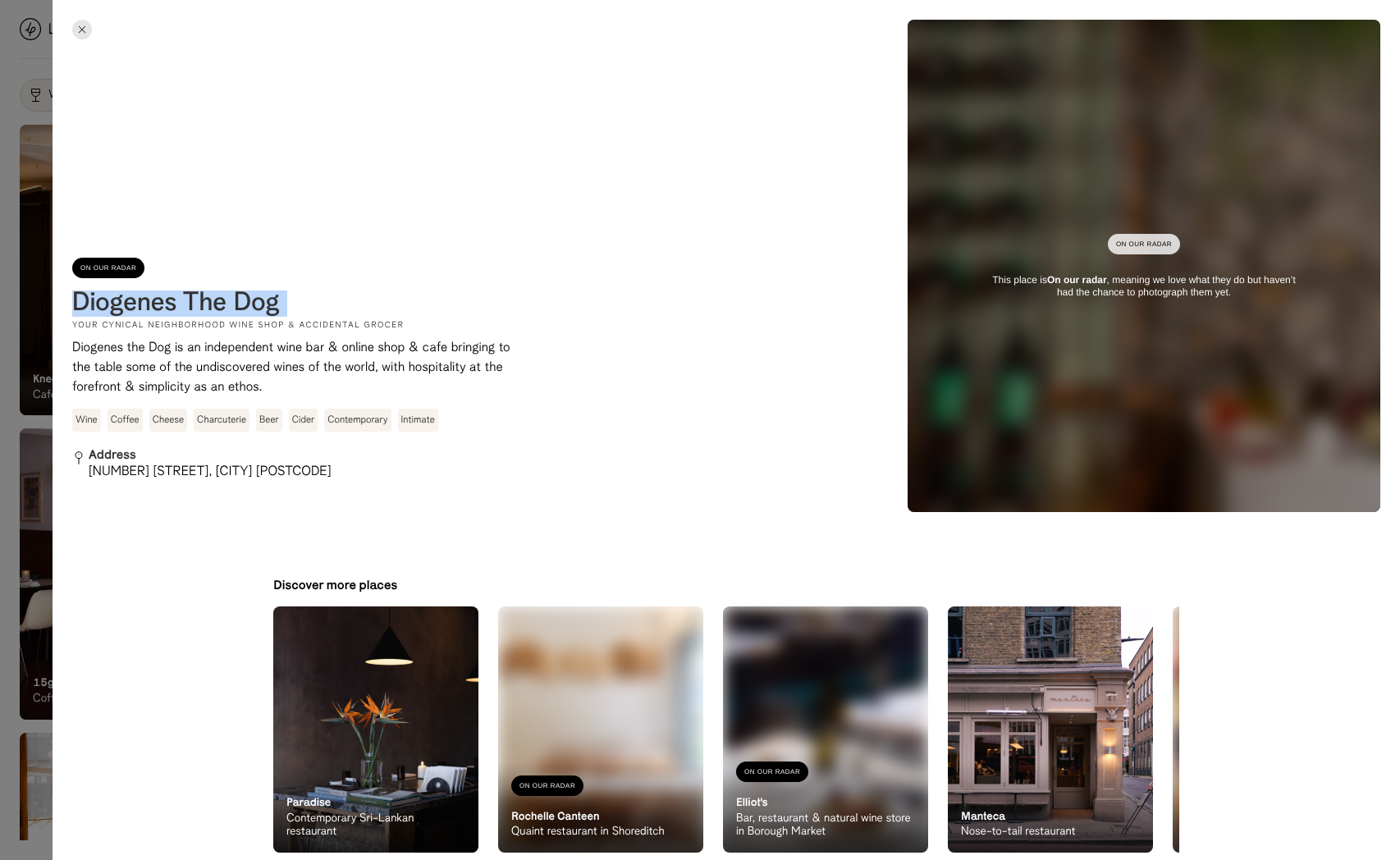 click on "On Our Radar Diogenes The Dog Your cynical neighborhood wine shop & accidental grocer Diogenes the Dog is an independent wine bar & online shop & cafe bringing to the table some of the undiscovered wines of the world, with hospitality at the forefront & simplicity as an ethos. Wine Coffee Cheese Charcuterie Beer Cider Contemporary Intimate" at bounding box center (294, 345) 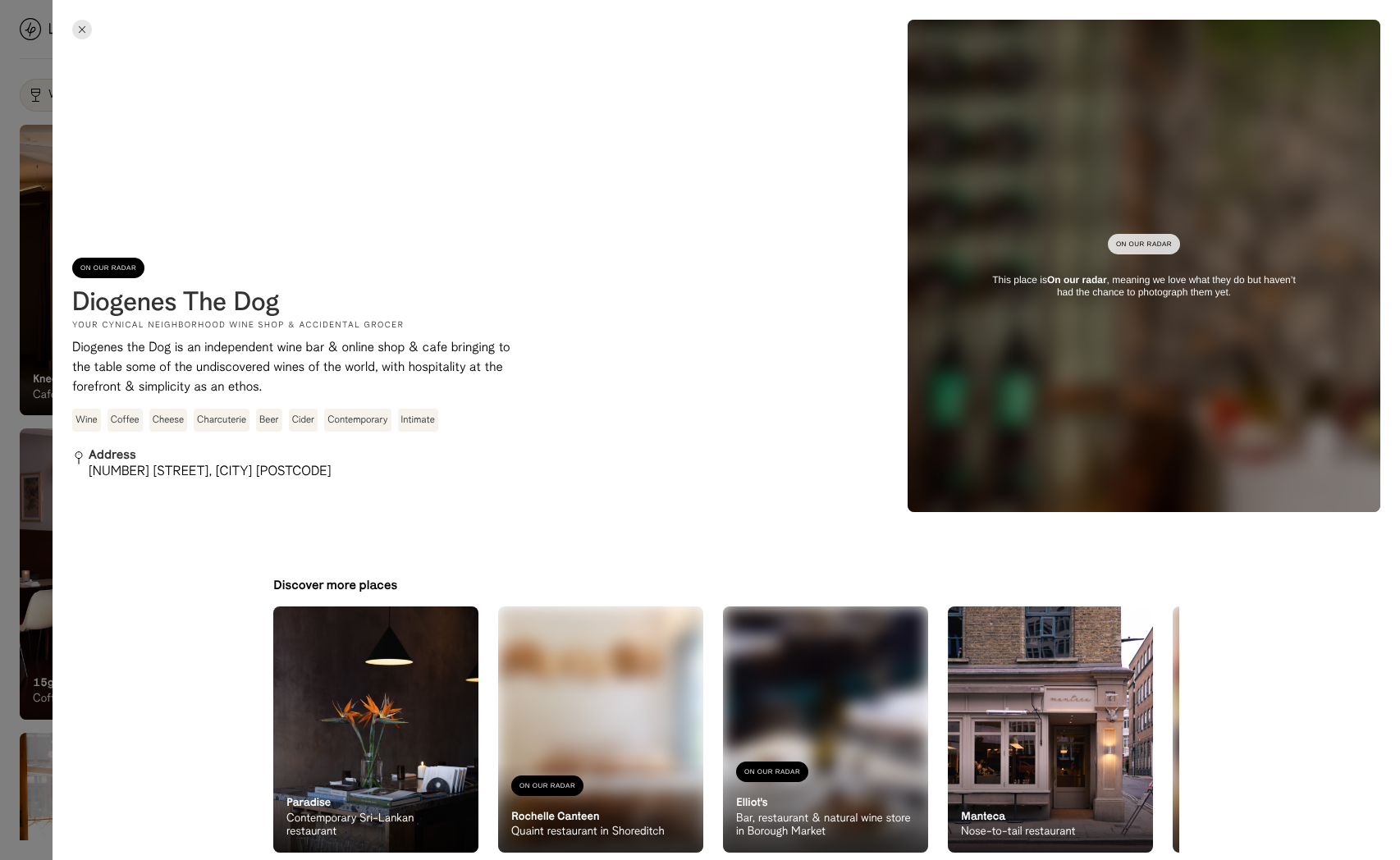 click at bounding box center (700, 430) 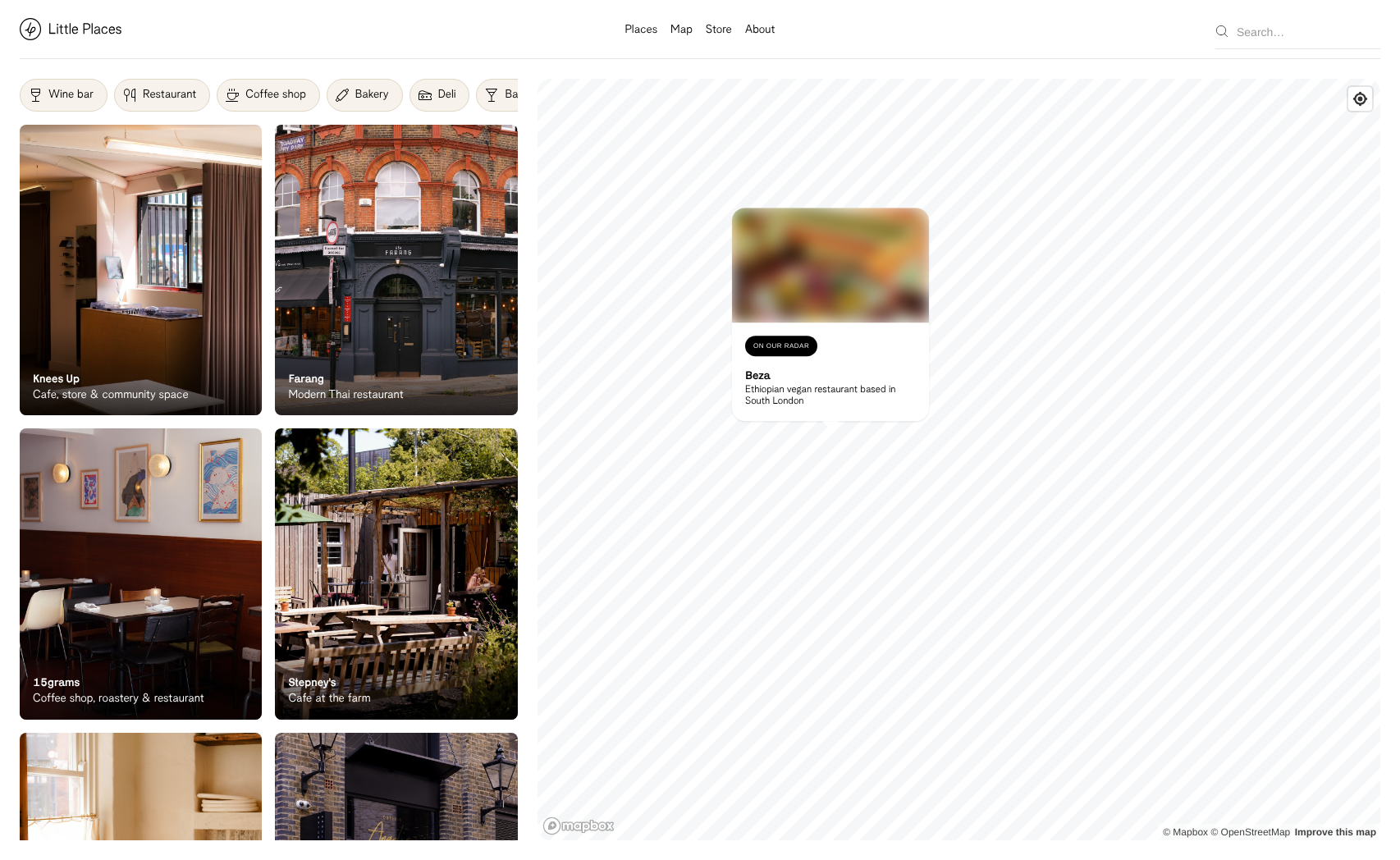 click at bounding box center [830, 265] 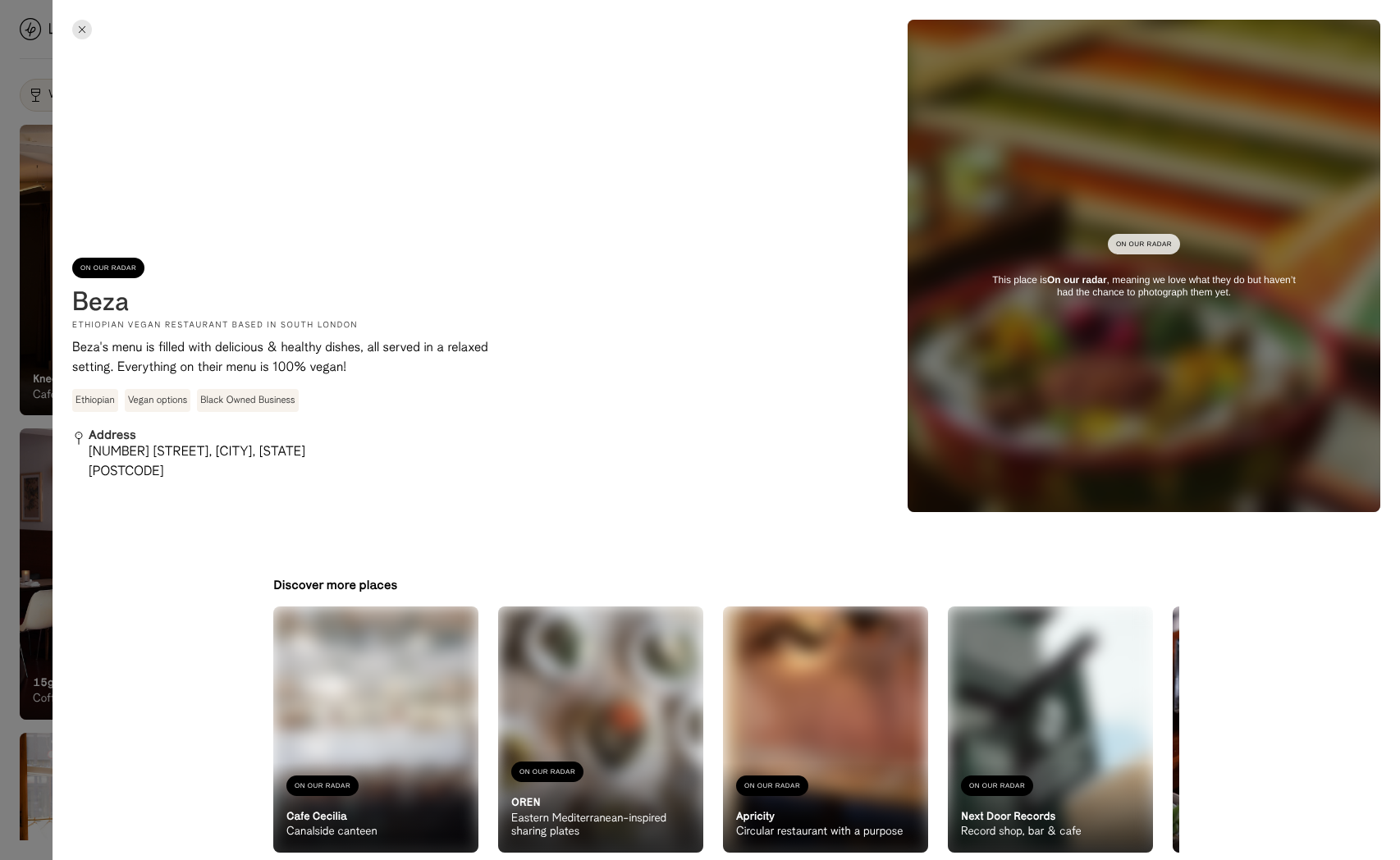 click at bounding box center (700, 430) 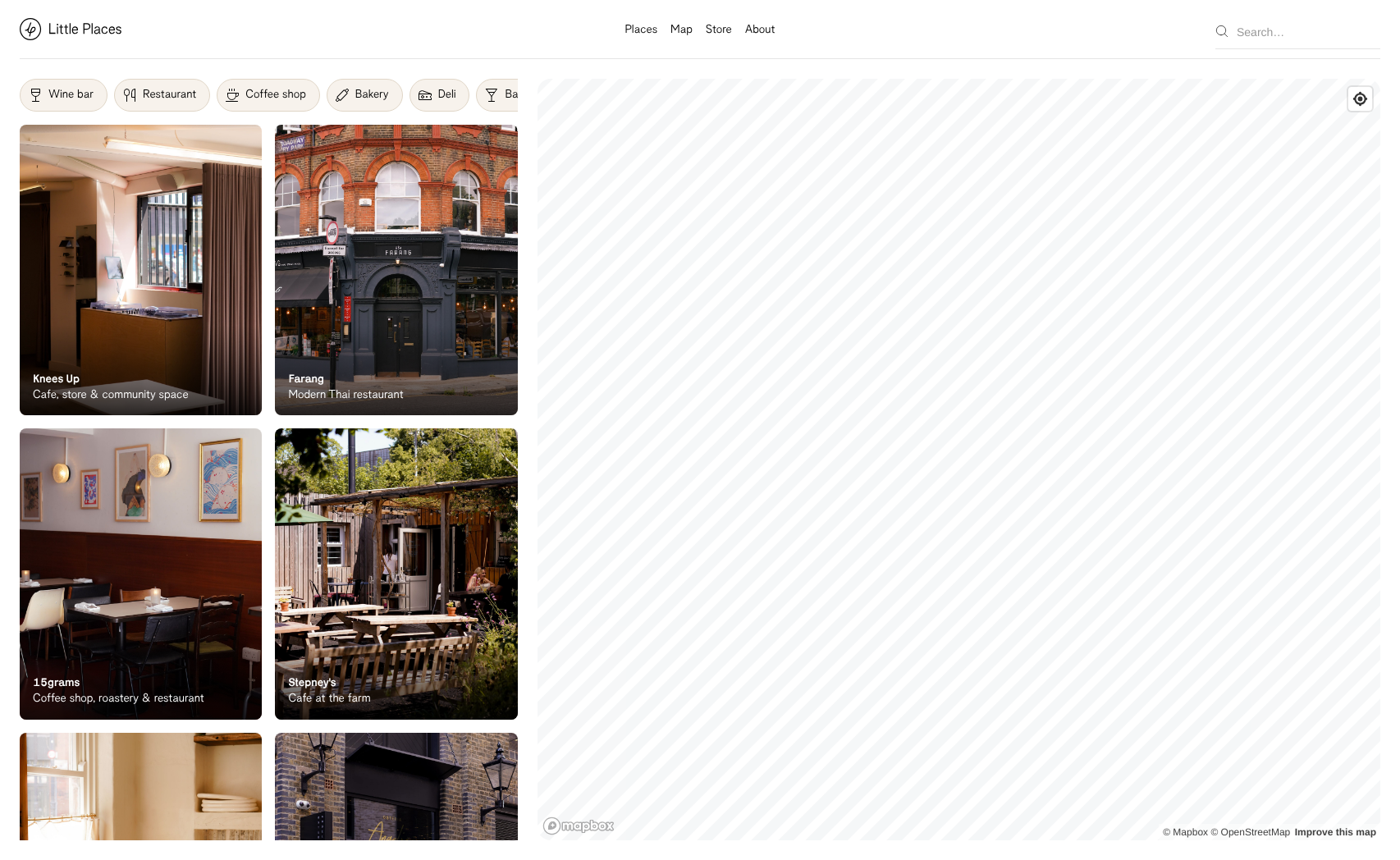 click on "Label Wine bar Restaurant Coffee shop Bakery Deli Bar Taproom Bottle shop Brewery Pub Pizza Lifestyle Foliage Stores On Our Radar Knees Up Cafe, store & community space On Our Radar Knees Up Cafe, store & community space On Our Radar Farang Modern Thai restaurant On Our Radar Farang Modern Thai restaurant On Our Radar 15grams Coffee shop, roastery & restaurant On Our Radar 15grams Coffee shop, roastery & restaurant On Our Radar Stepney's Cafe at the farm On Our Radar Stepney's Cafe at the farm On Our Radar Tatar Bunar Ukrainian restaurant On Our Radar Tatar Bunar Ukrainian restaurant On Our Radar Osteria Angelina Italian-Japanese dining On Our Radar Osteria Angelina Italian-Japanese dining On Our Radar LOT 103 Design-led cafe On Our Radar LOT 103 Design-led cafe On Our Radar Canal British-European restaurant On Our Radar Canal British-European restaurant On Our Radar New Forms Listening bar On Our Radar New Forms Listening bar On Our Radar Secret Smokehouse East London smokehouse On Our Radar On Our Radar" at bounding box center (700, 460) 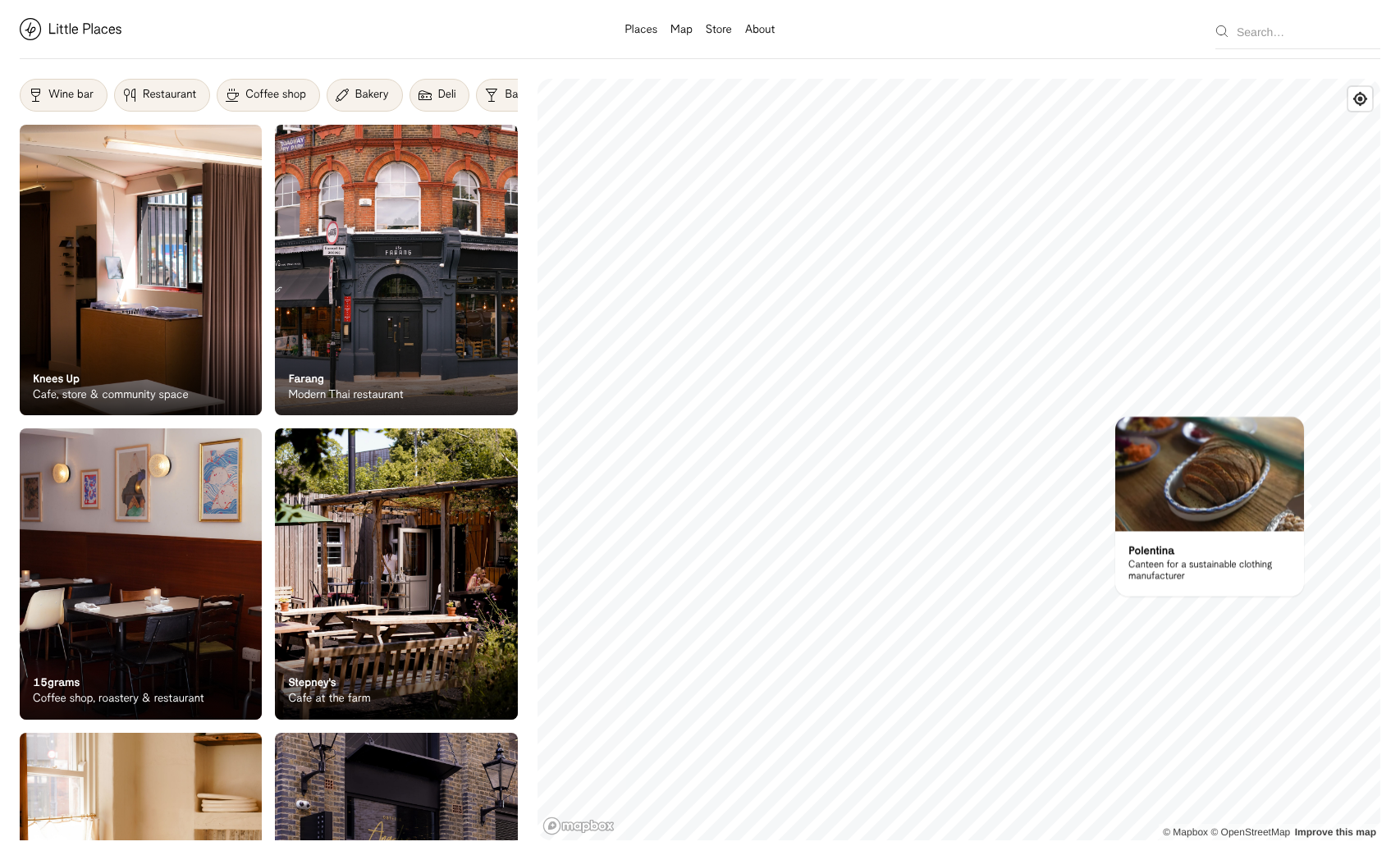 click on "© Mapbox © OpenStreetMap Improve this map On Our Radar Polentina Canteen for a sustainable clothing manufacturer ×" at bounding box center [958, 460] 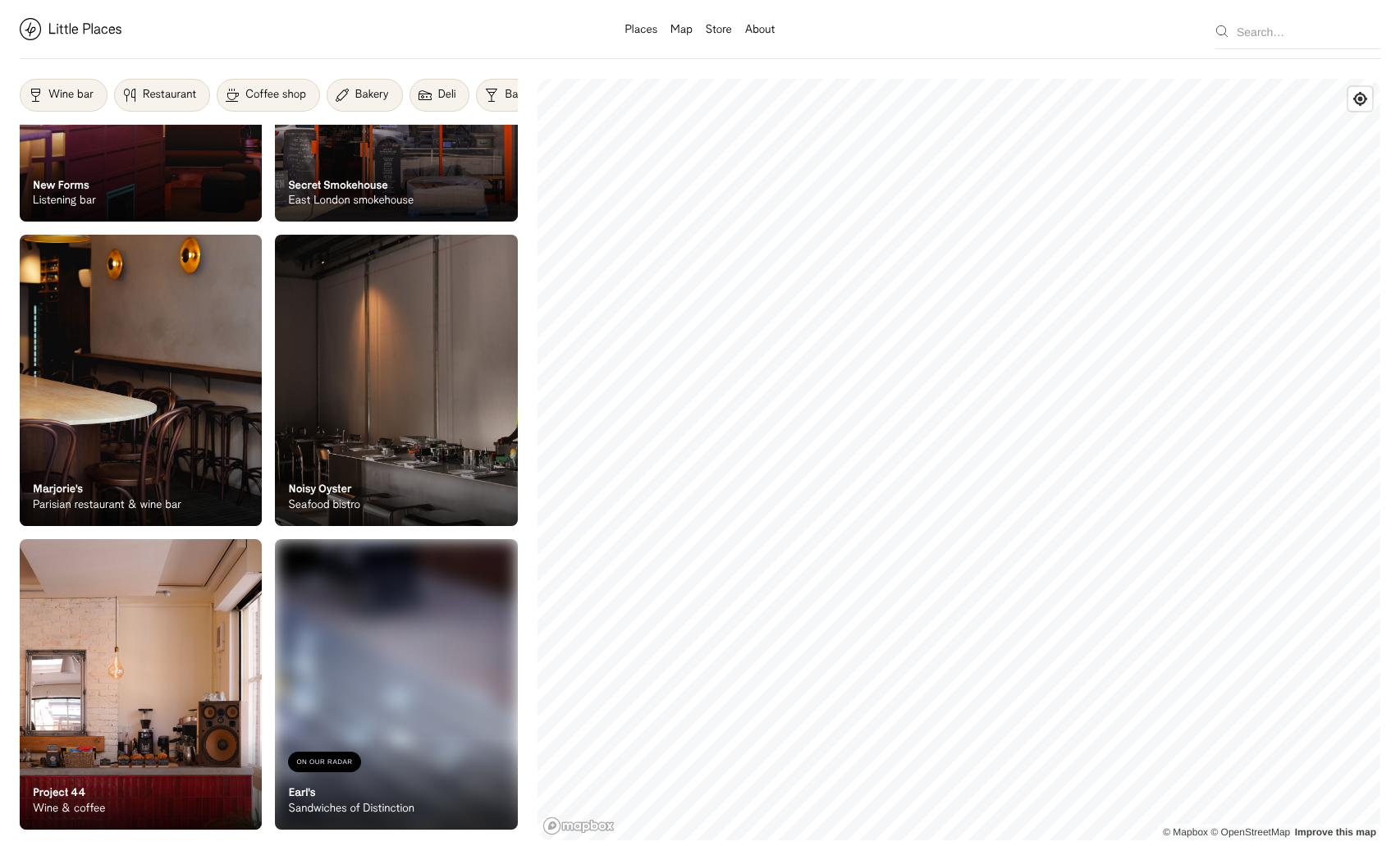 scroll, scrollTop: 1685, scrollLeft: 0, axis: vertical 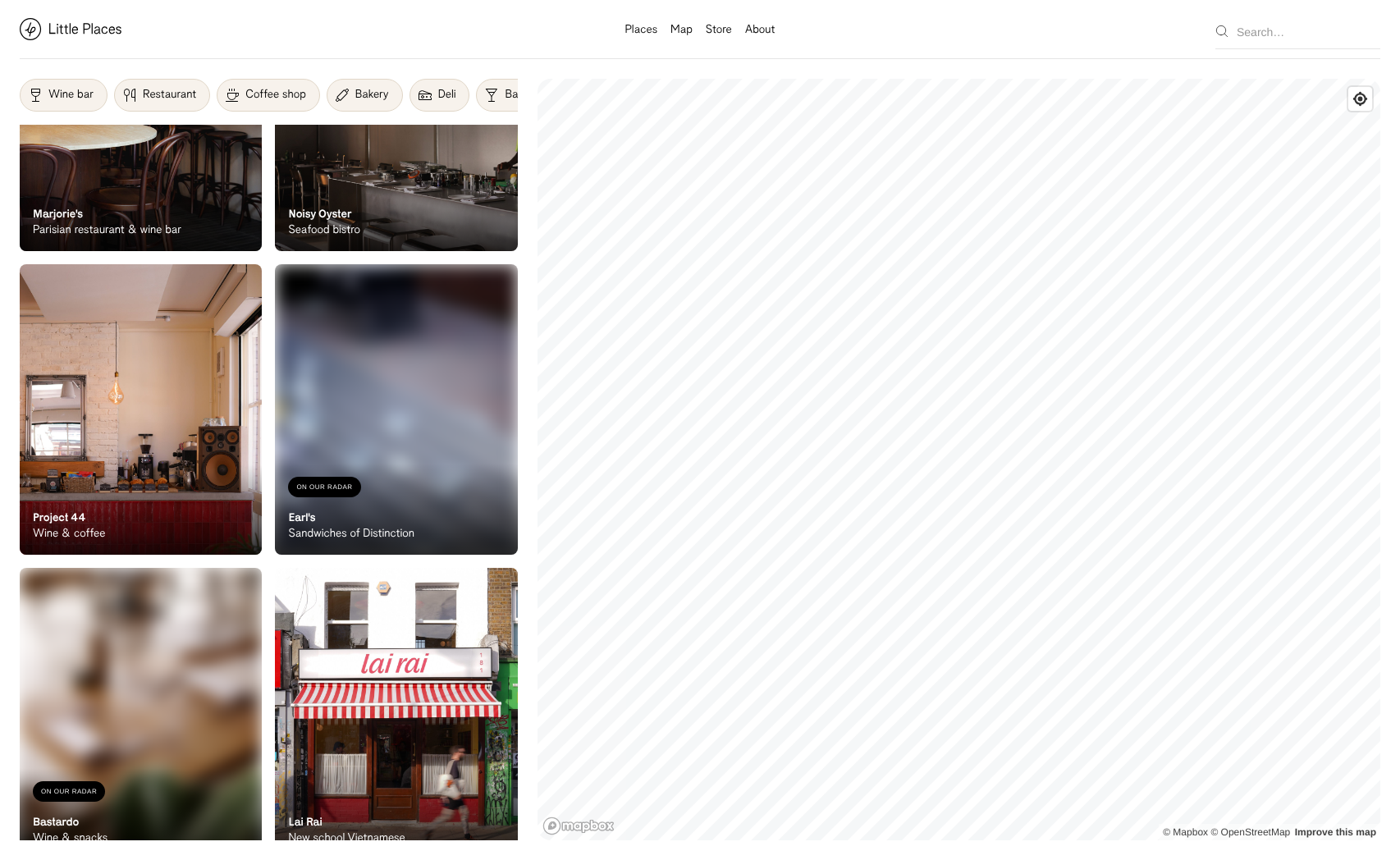 click at bounding box center (140, 409) 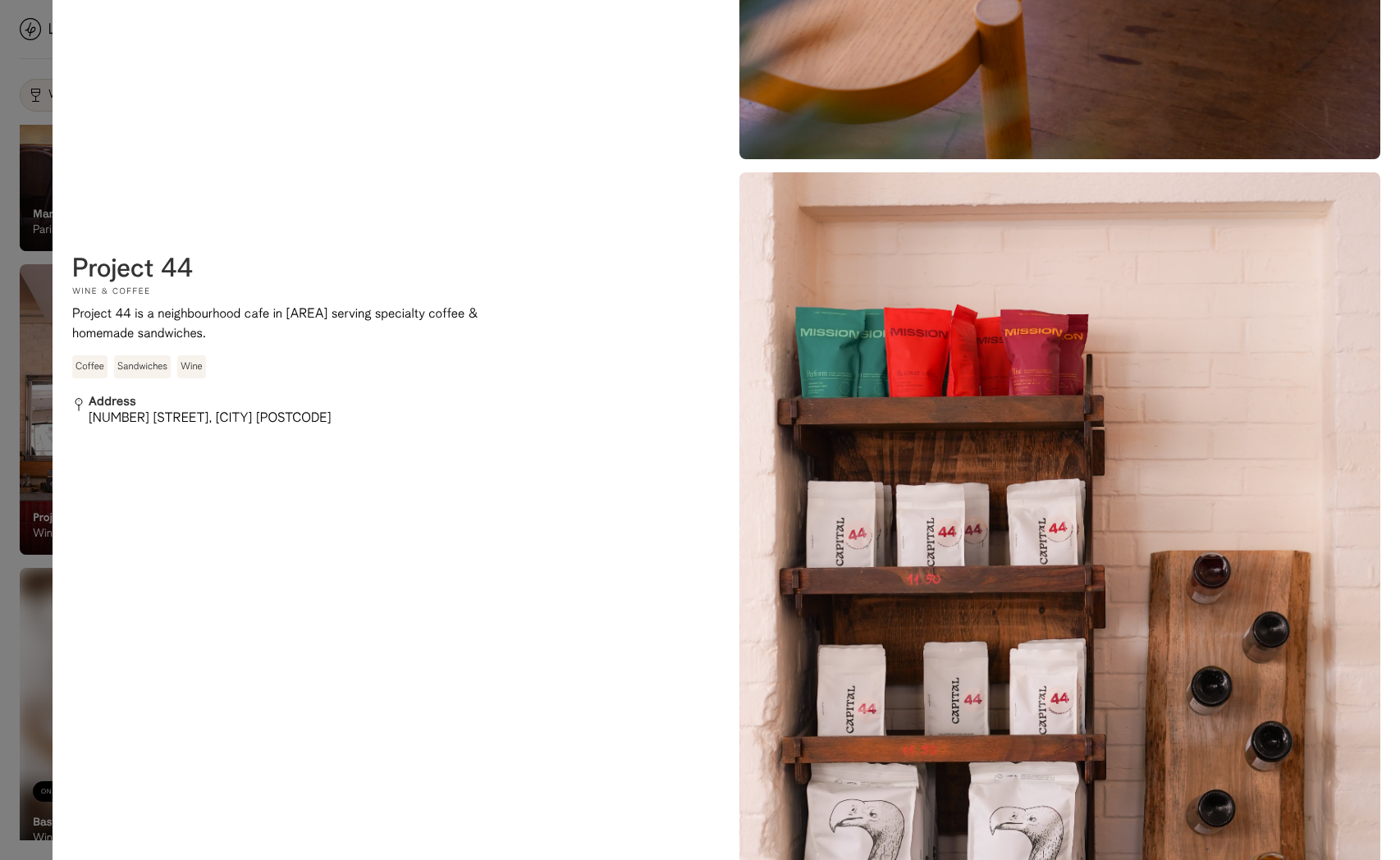 scroll, scrollTop: 1977, scrollLeft: 0, axis: vertical 